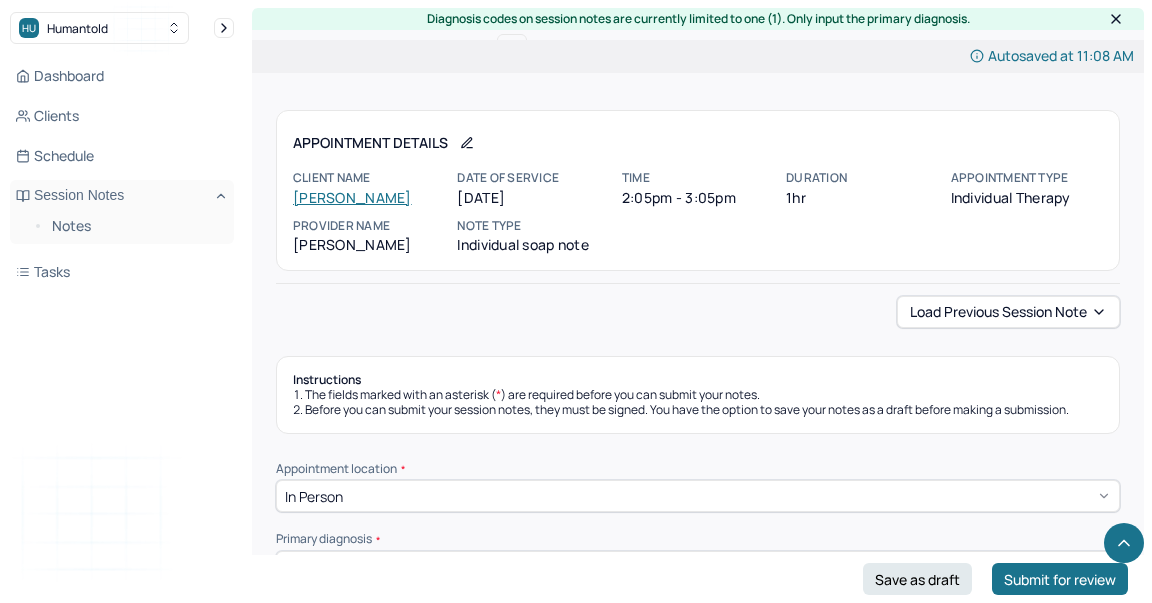 scroll, scrollTop: 897, scrollLeft: 0, axis: vertical 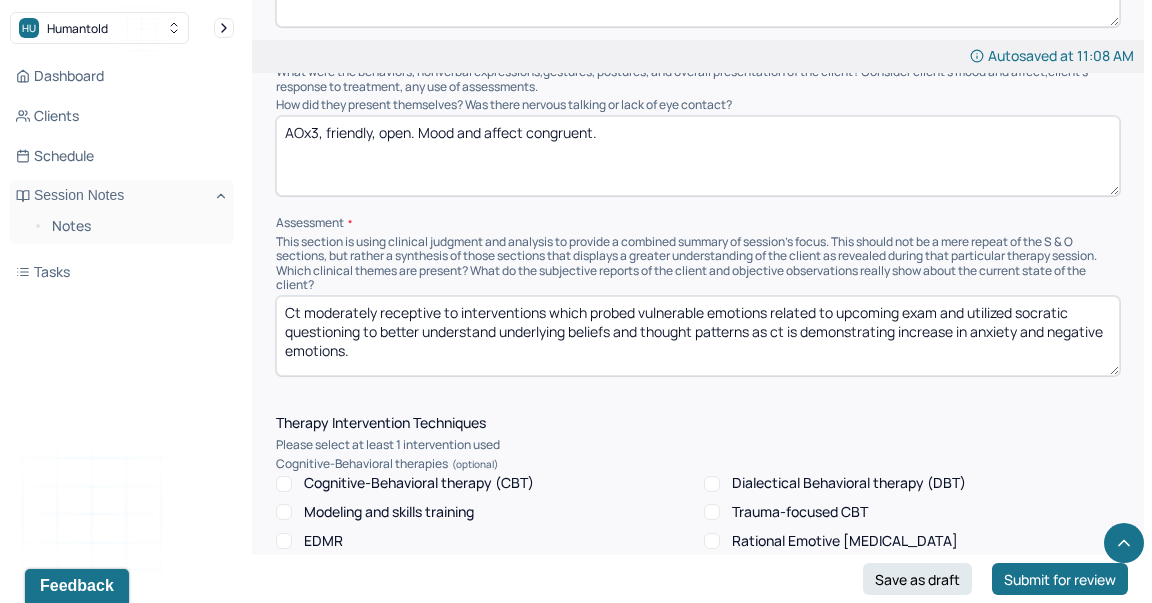 drag, startPoint x: 468, startPoint y: 341, endPoint x: 557, endPoint y: 313, distance: 93.30059 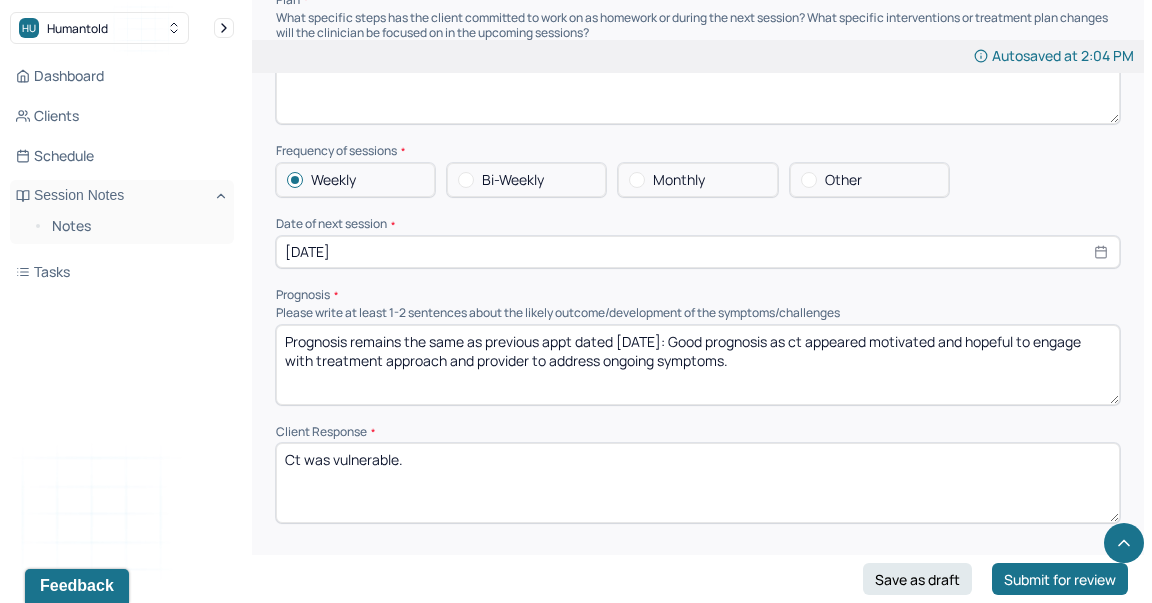 scroll, scrollTop: 2130, scrollLeft: 0, axis: vertical 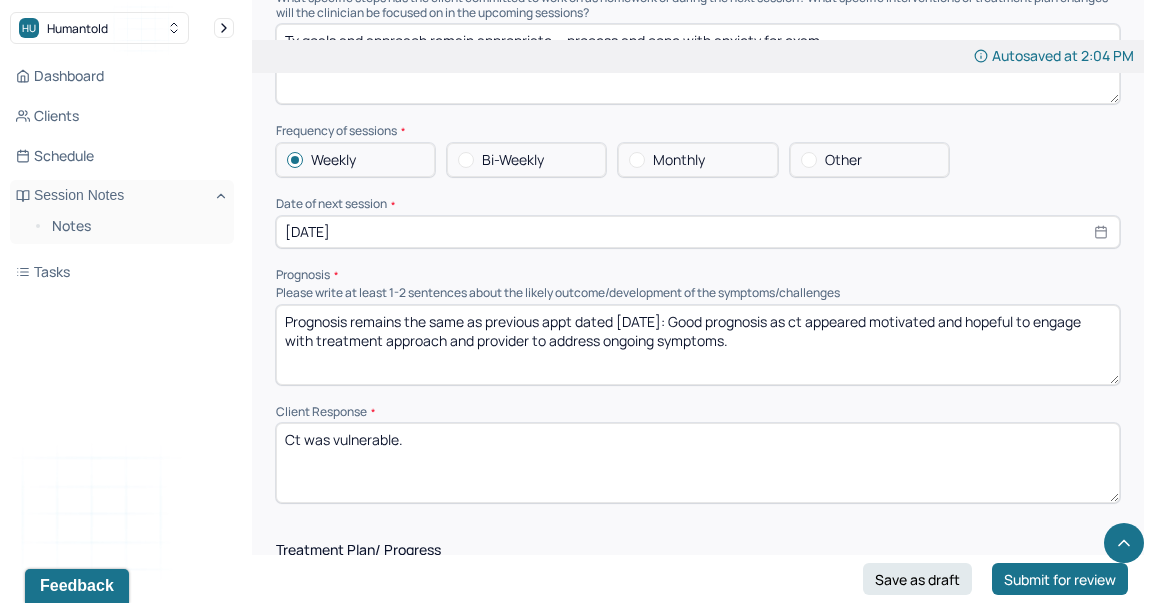 type on "Ct moderately receptive to interventions which utilized reflection and questioning to explore and better understand emotions and beliefs regarding this relationship and gaining insight to overall patterns of relating." 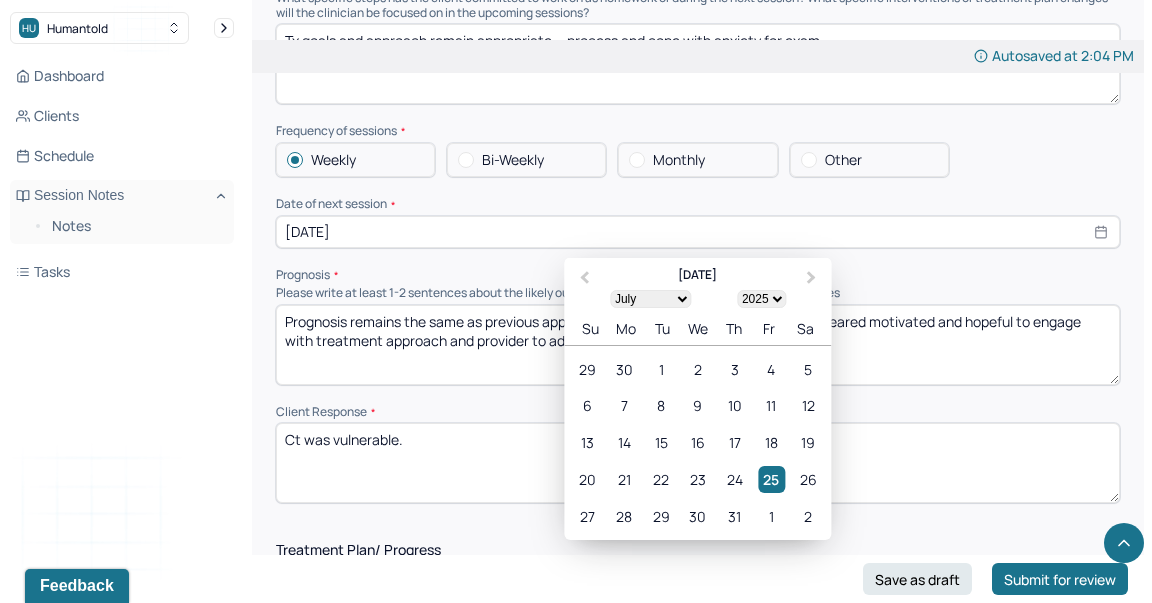 click on "[DATE]" at bounding box center [698, 232] 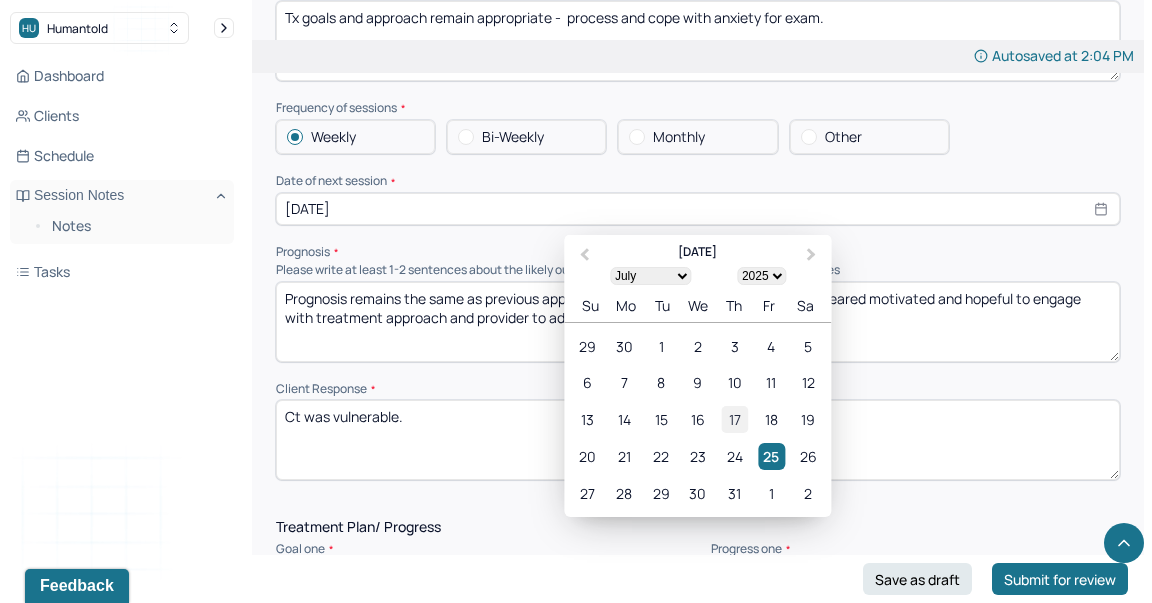 scroll, scrollTop: 2156, scrollLeft: 0, axis: vertical 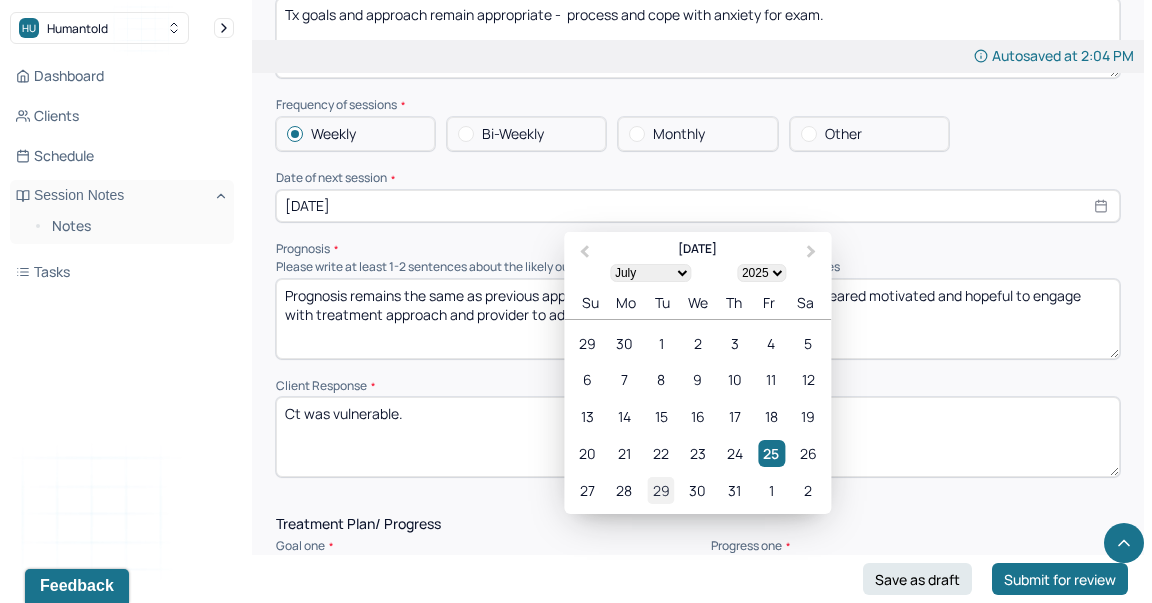 click on "29" at bounding box center [661, 490] 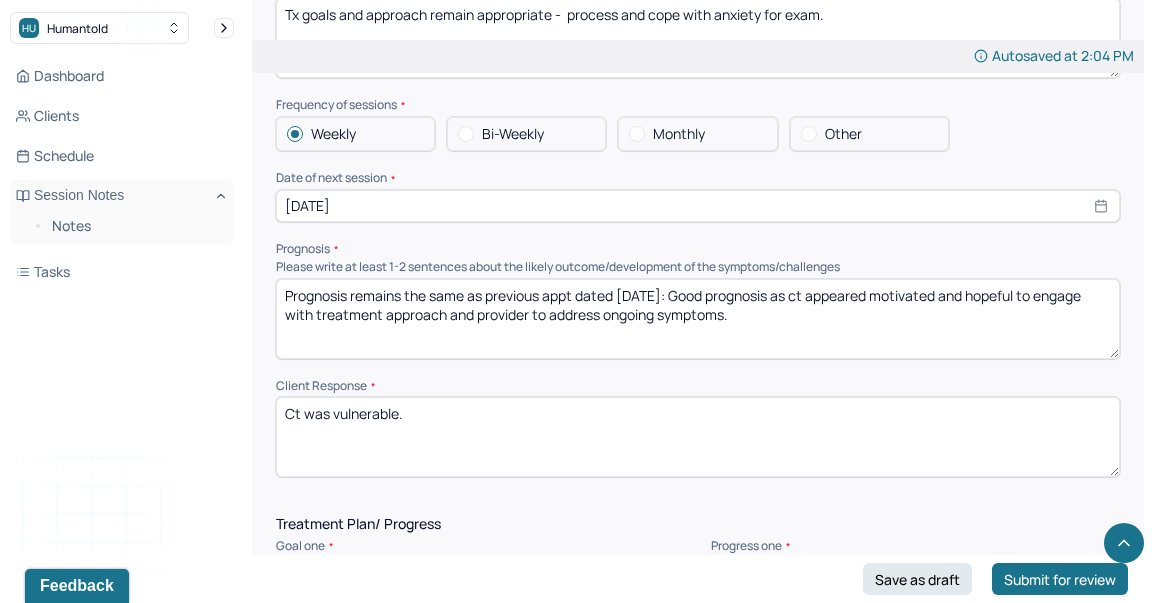 select on "6" 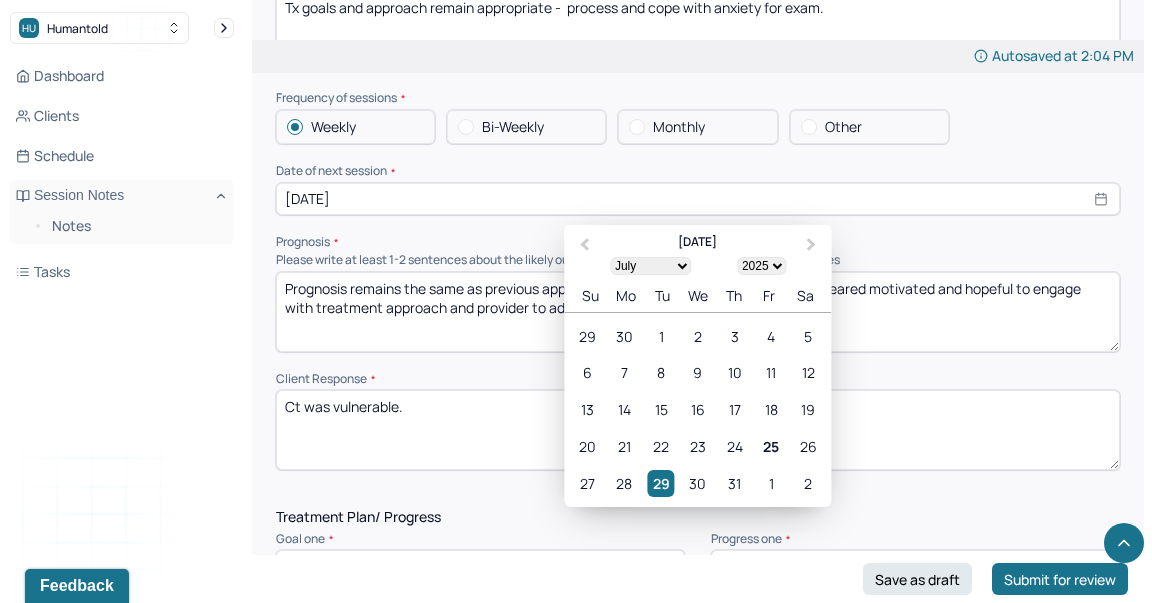 scroll, scrollTop: 2164, scrollLeft: 0, axis: vertical 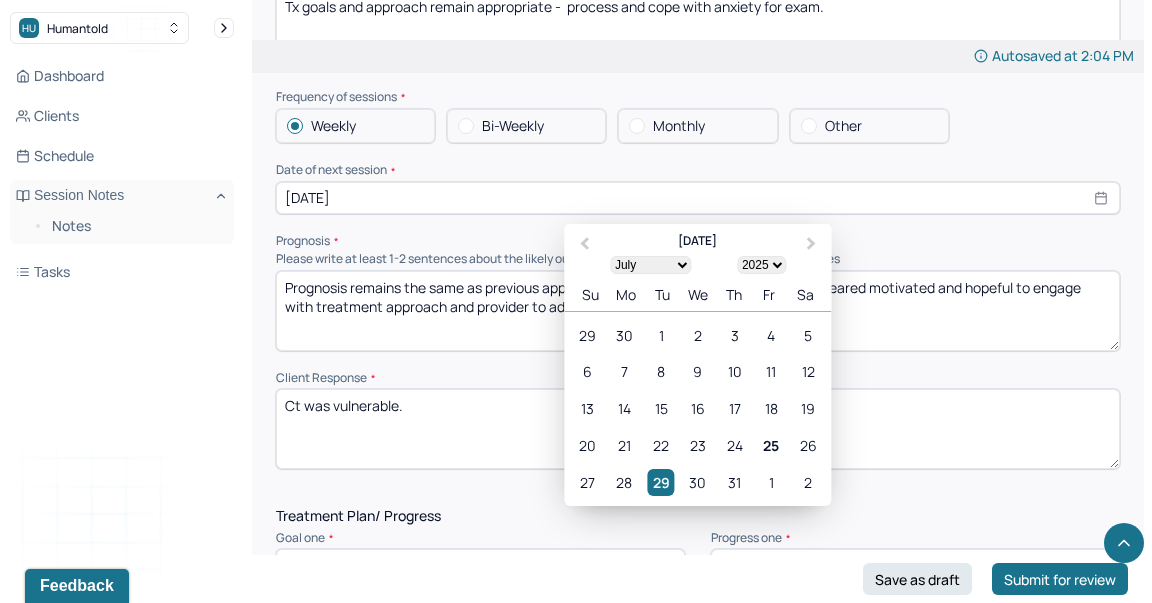 click on "Ct was vulnerable." at bounding box center [698, 429] 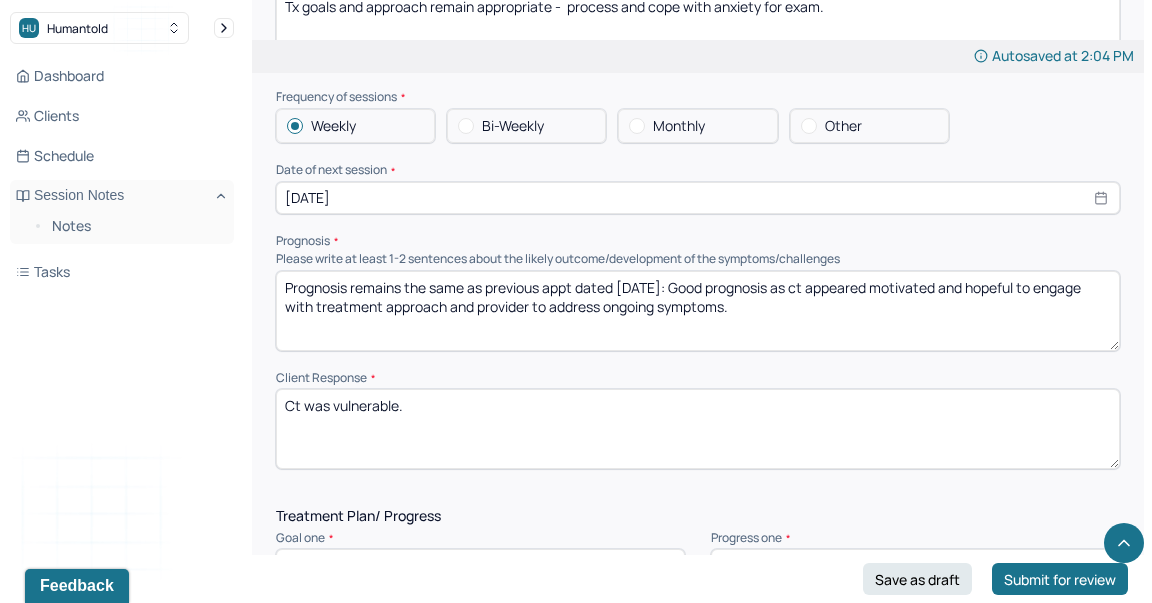 click on "Prognosis remains the same as previous appt dated [DATE]: Good prognosis as ct appeared motivated and hopeful to engage with treatment approach and provider to address ongoing symptoms." at bounding box center [698, 311] 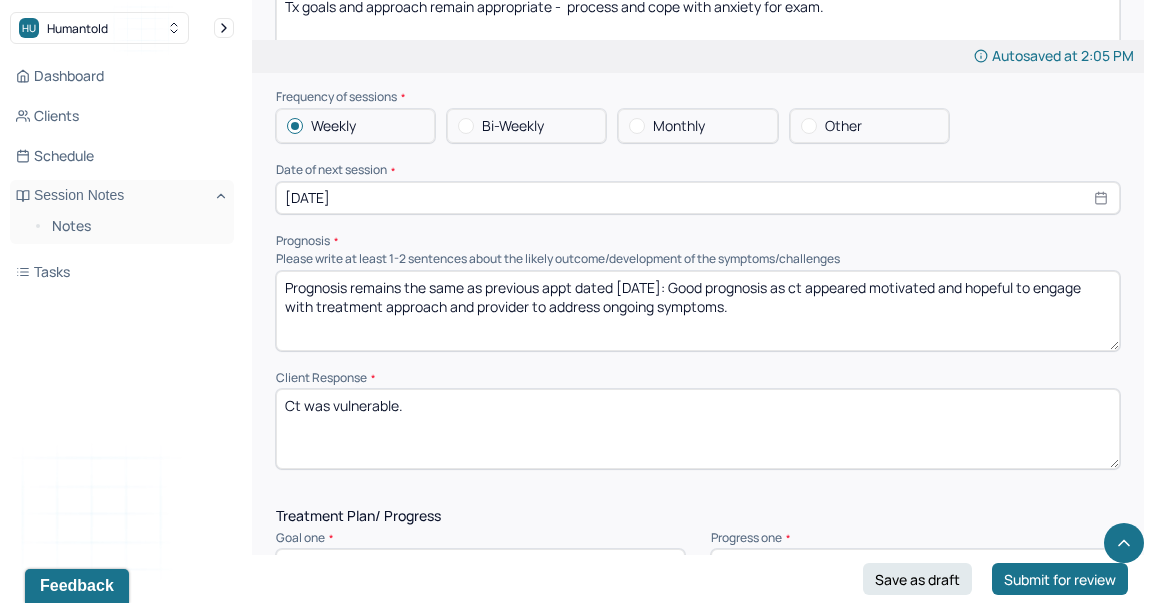 click on "Prognosis remains the same as previous appt dated [DATE]: Good prognosis as ct appeared motivated and hopeful to engage with treatment approach and provider to address ongoing symptoms." at bounding box center [698, 311] 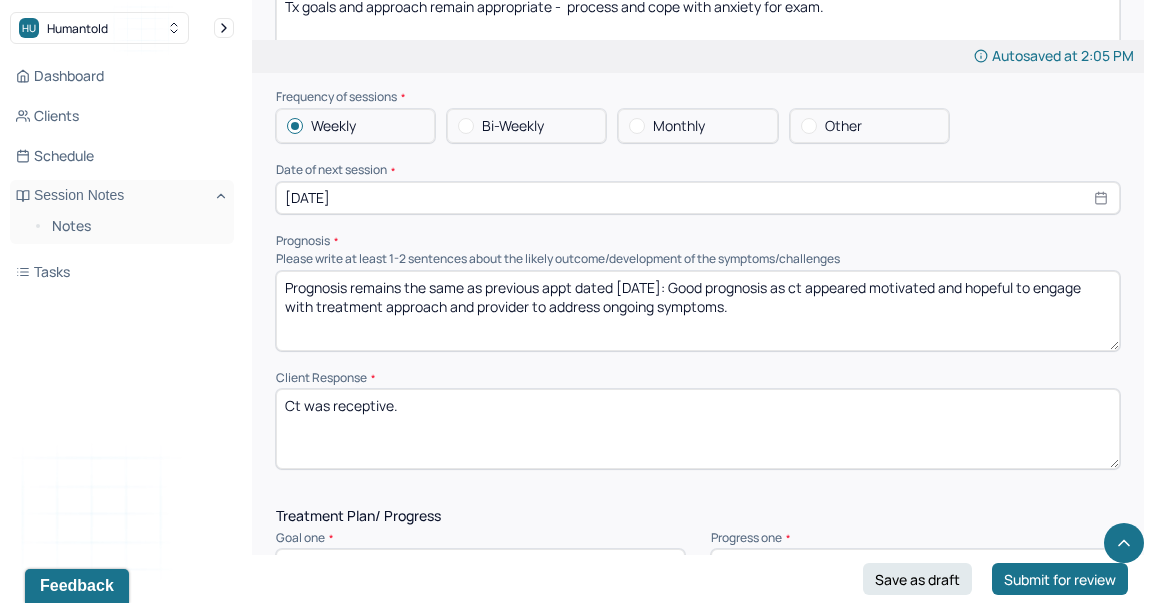 type on "Ct was receptive." 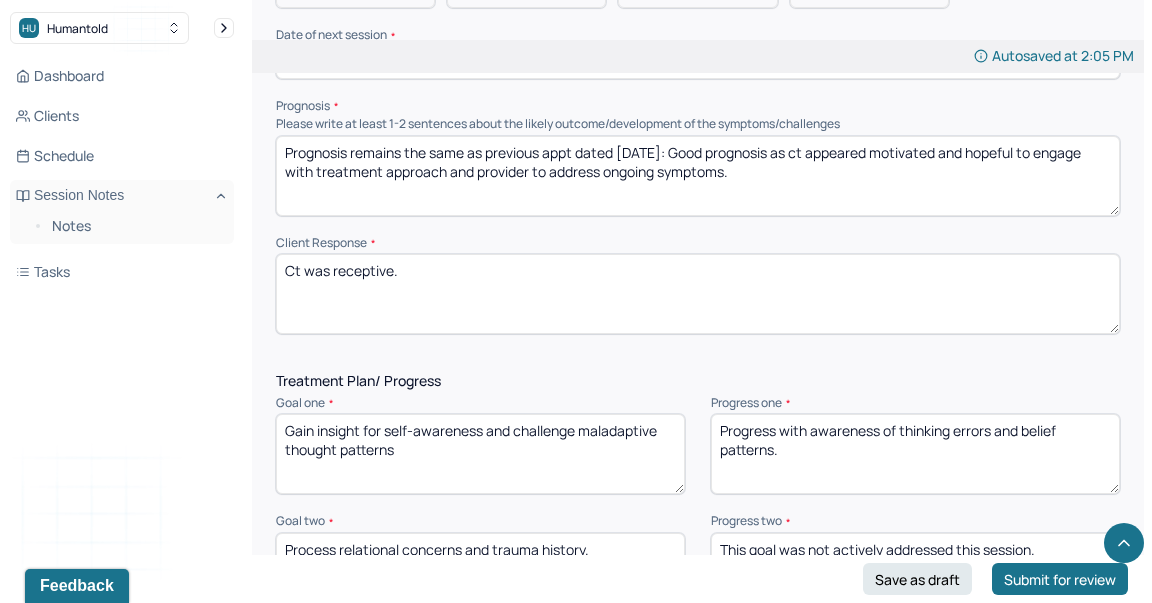 scroll, scrollTop: 2316, scrollLeft: 0, axis: vertical 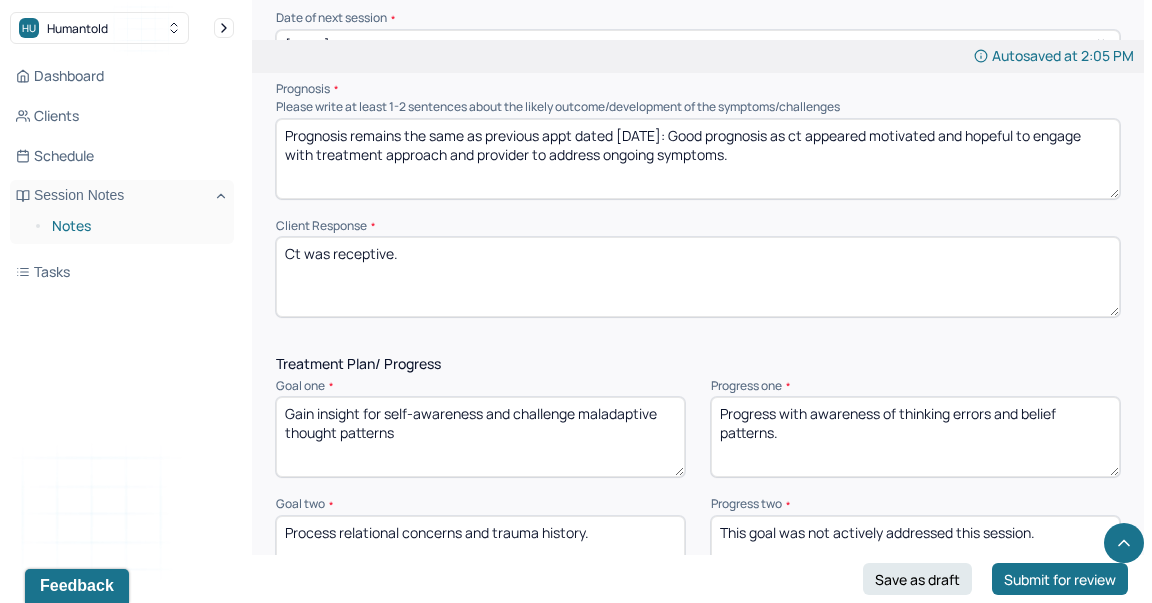 click on "Notes" at bounding box center (135, 226) 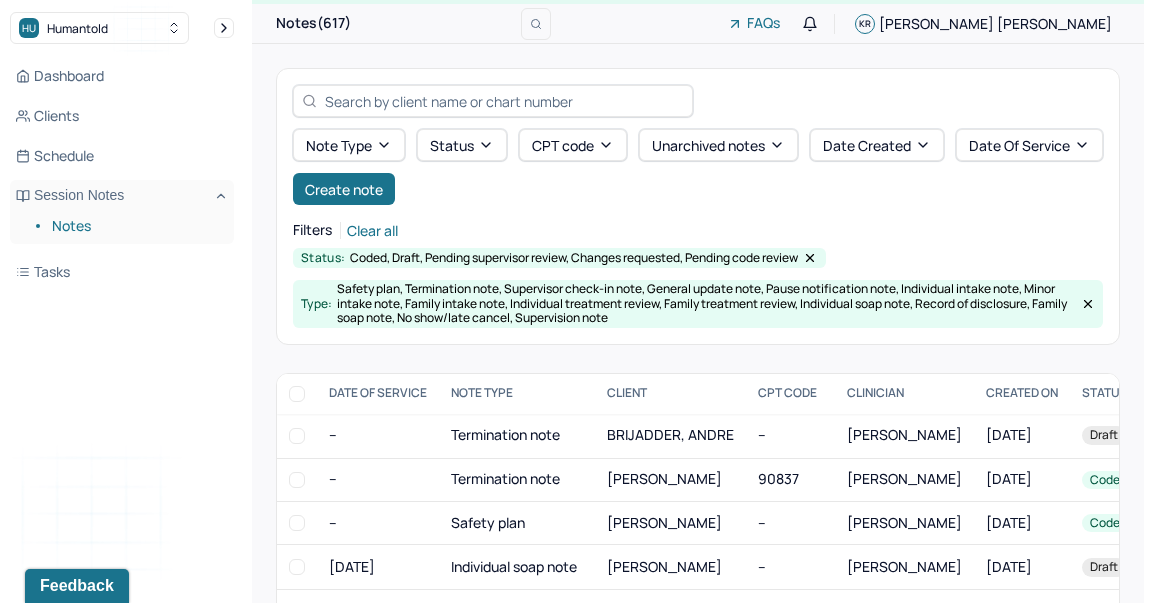 scroll, scrollTop: 308, scrollLeft: 0, axis: vertical 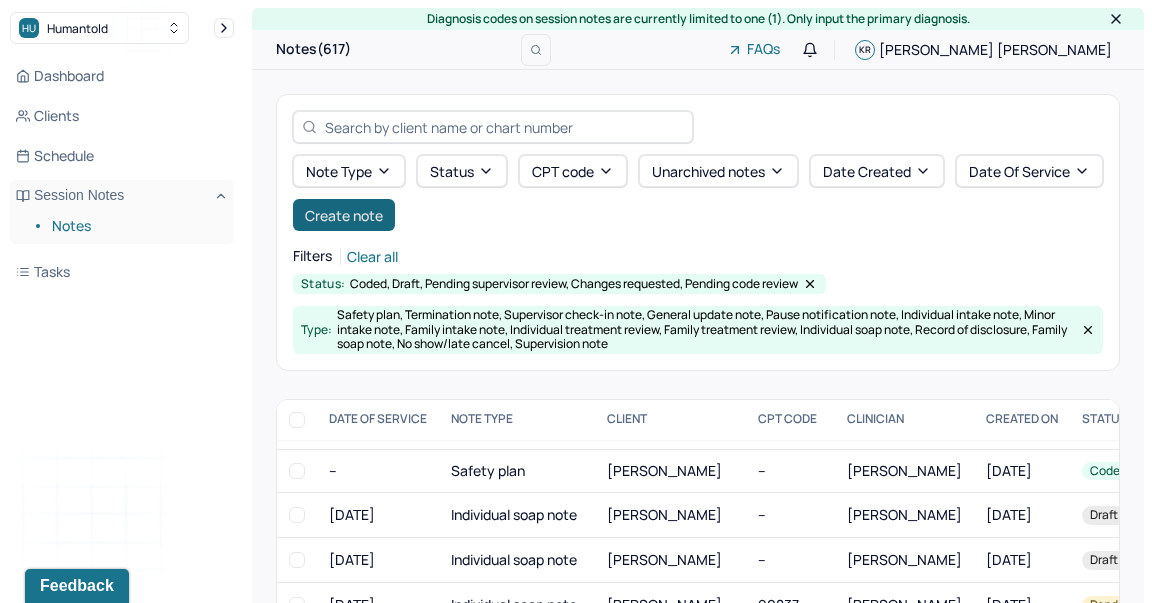 click on "Create note" at bounding box center (344, 215) 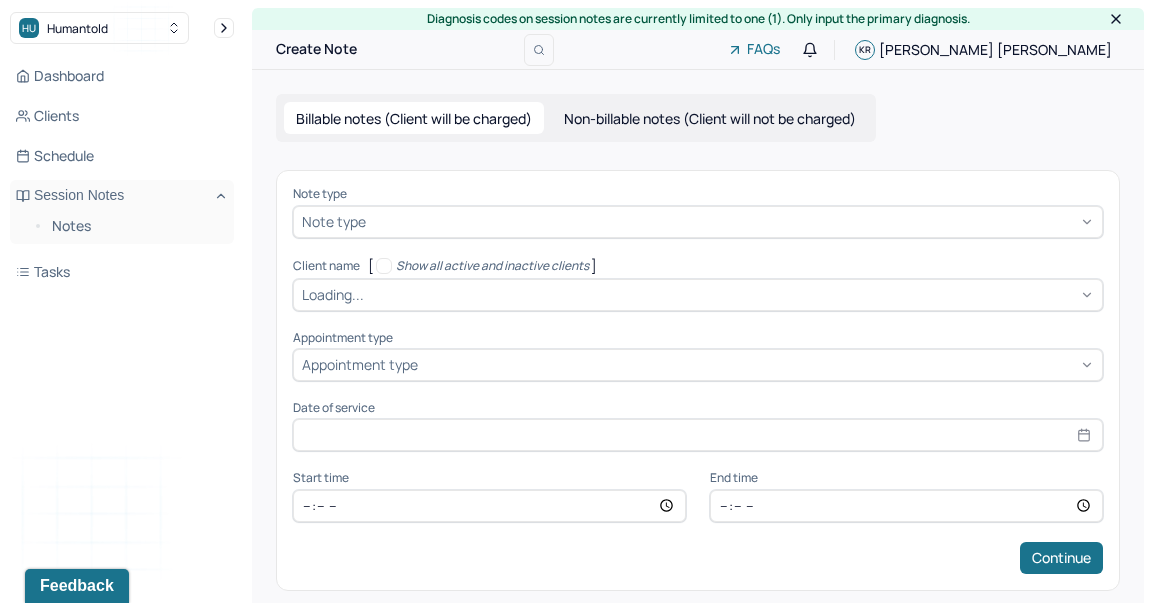 click at bounding box center (732, 221) 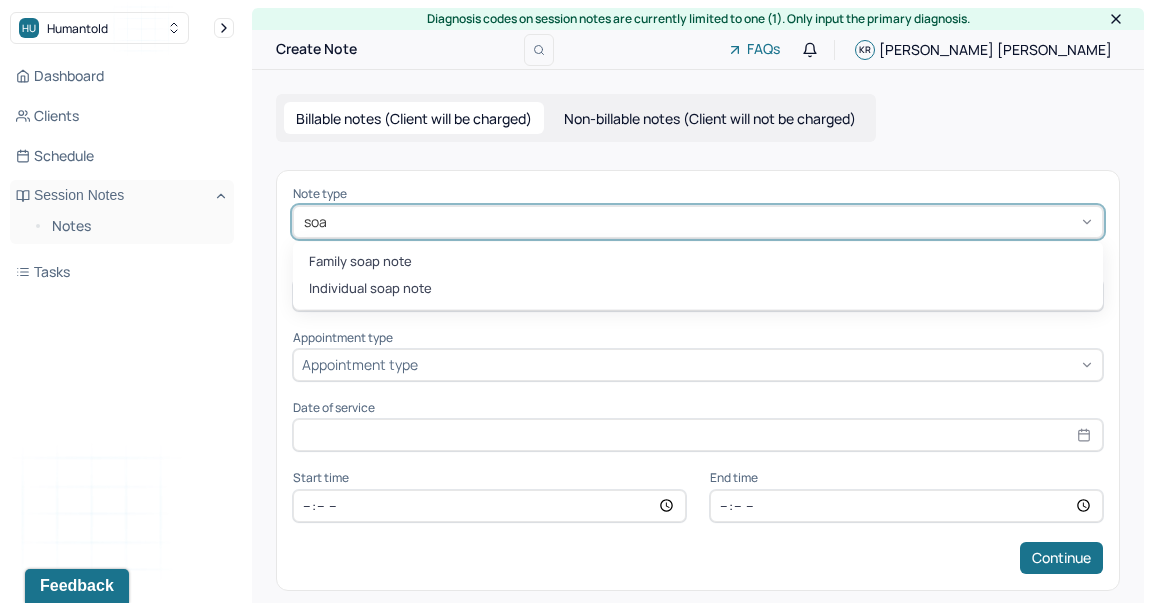 type on "soap" 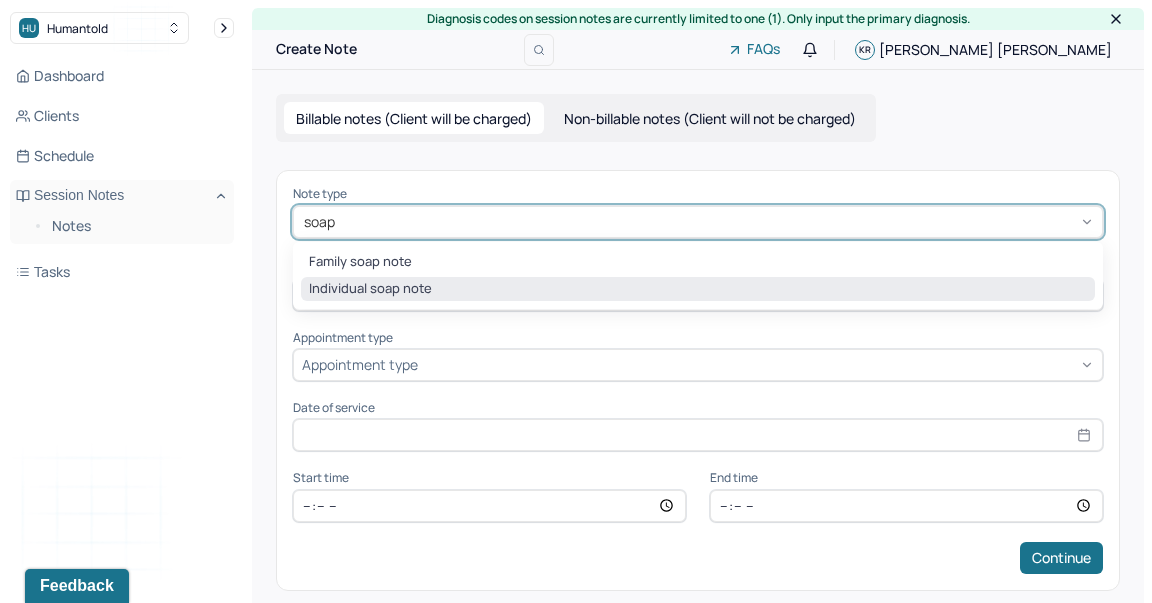 click on "Individual soap note" at bounding box center [698, 289] 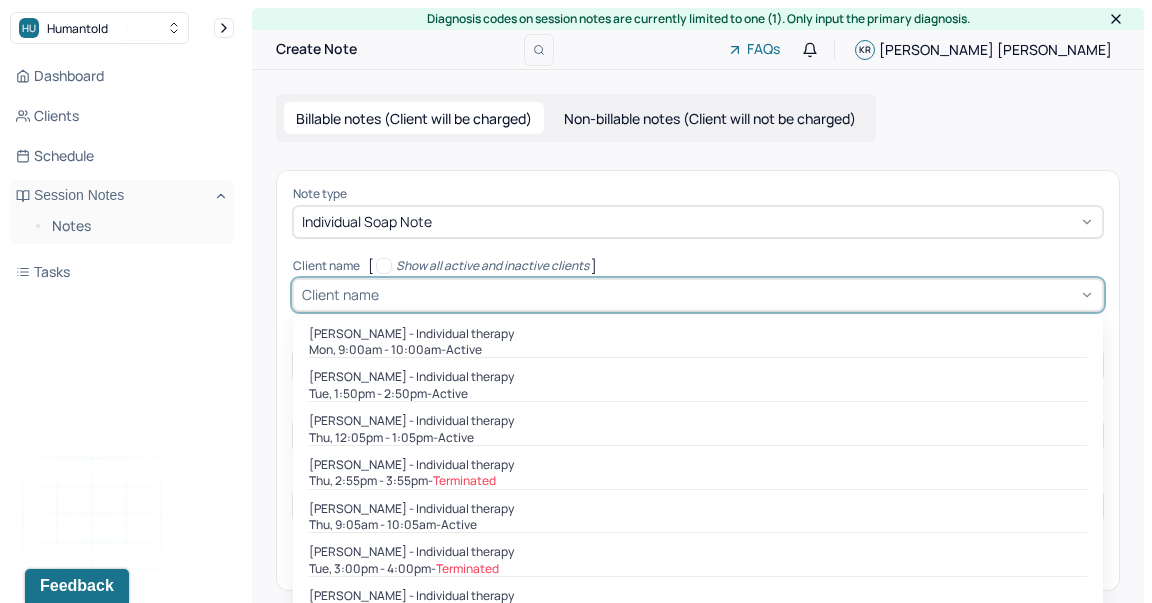 click on "Client name" at bounding box center [340, 294] 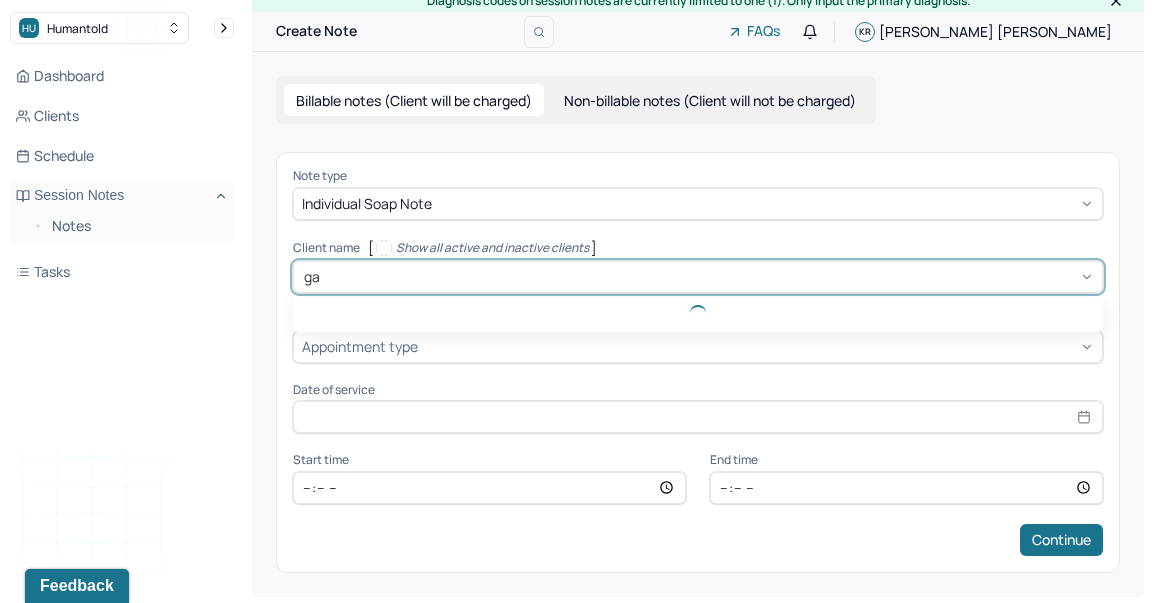 scroll, scrollTop: 18, scrollLeft: 0, axis: vertical 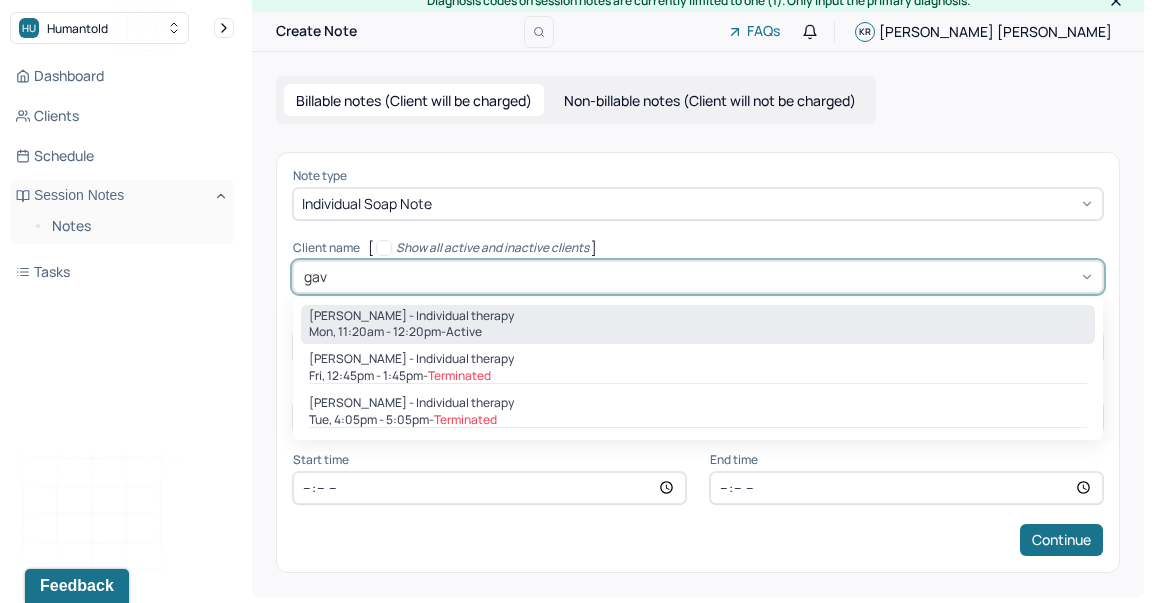 click on "[PERSON_NAME] - Individual therapy" at bounding box center [411, 316] 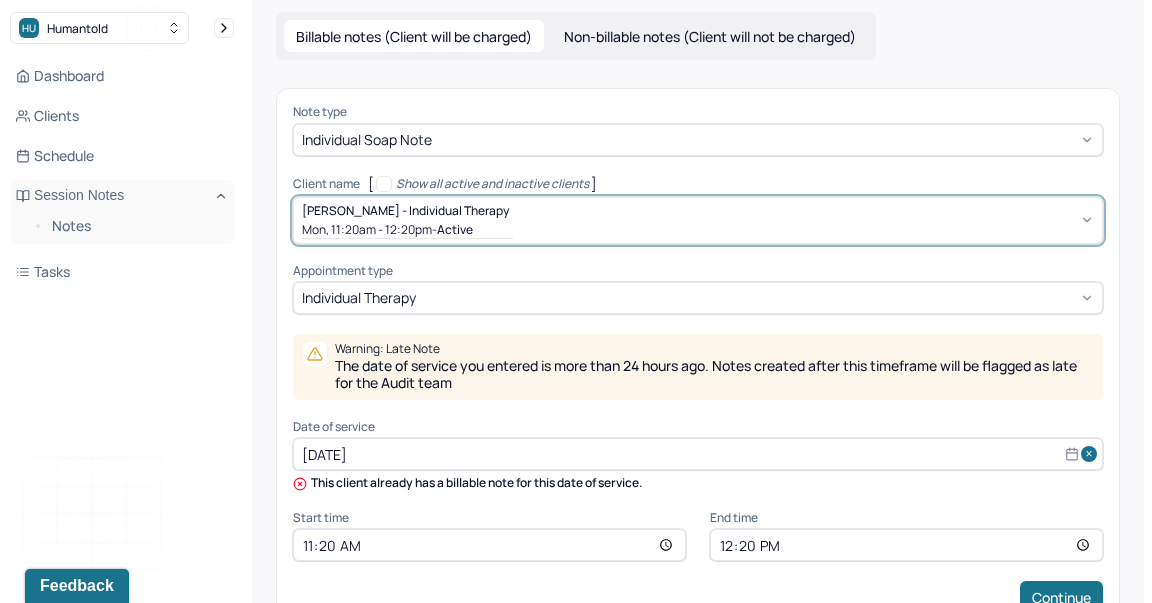 scroll, scrollTop: 137, scrollLeft: 0, axis: vertical 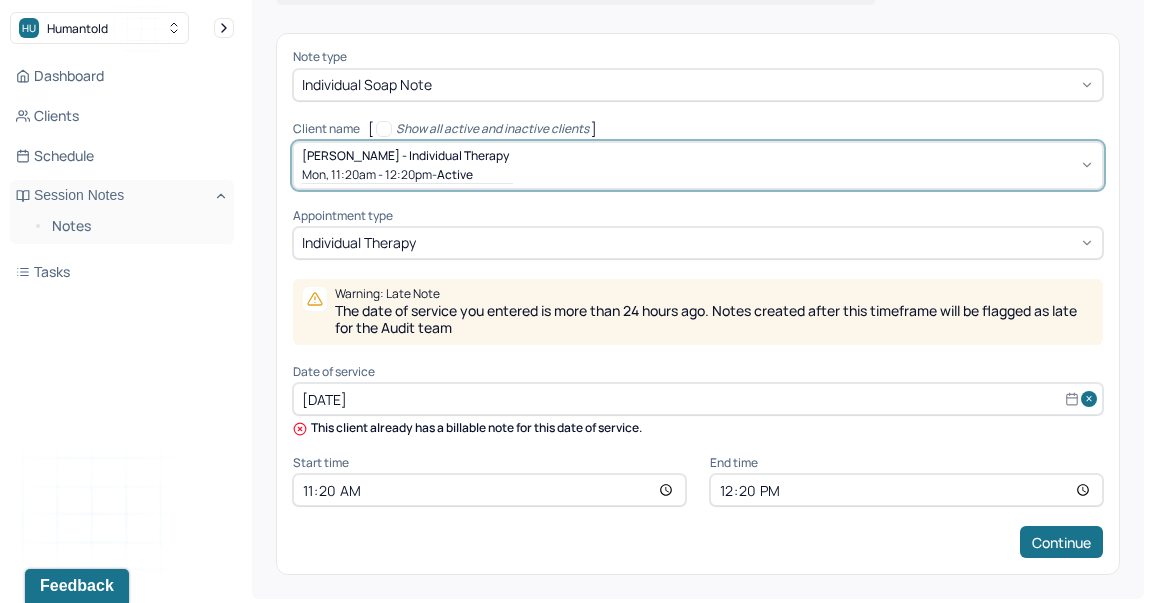 click on "[DATE]" at bounding box center [698, 399] 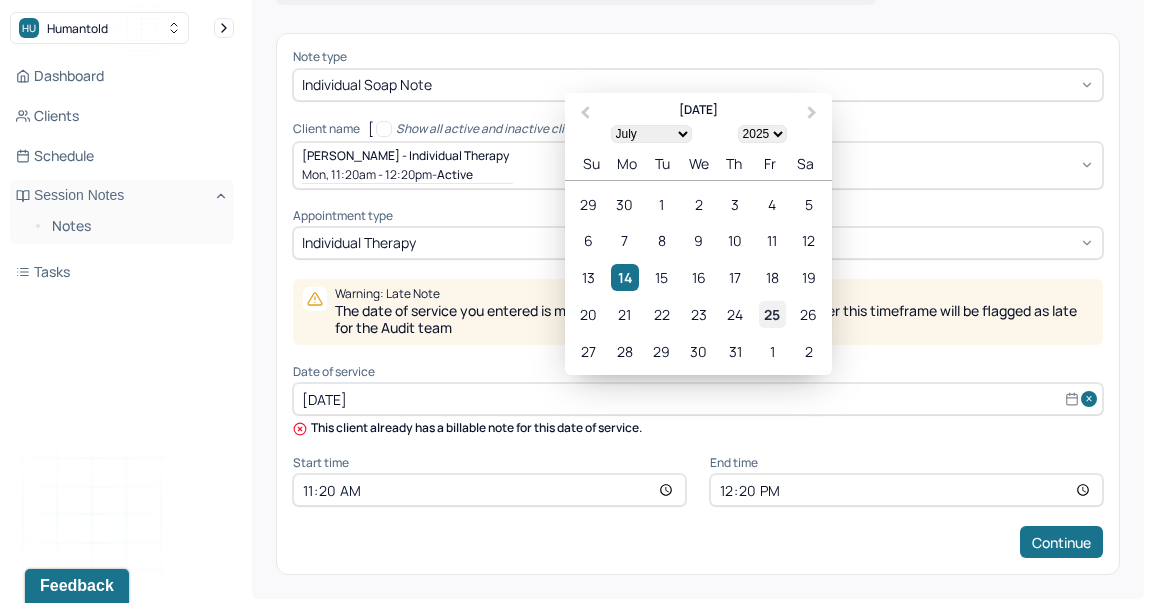 click on "25" at bounding box center [772, 314] 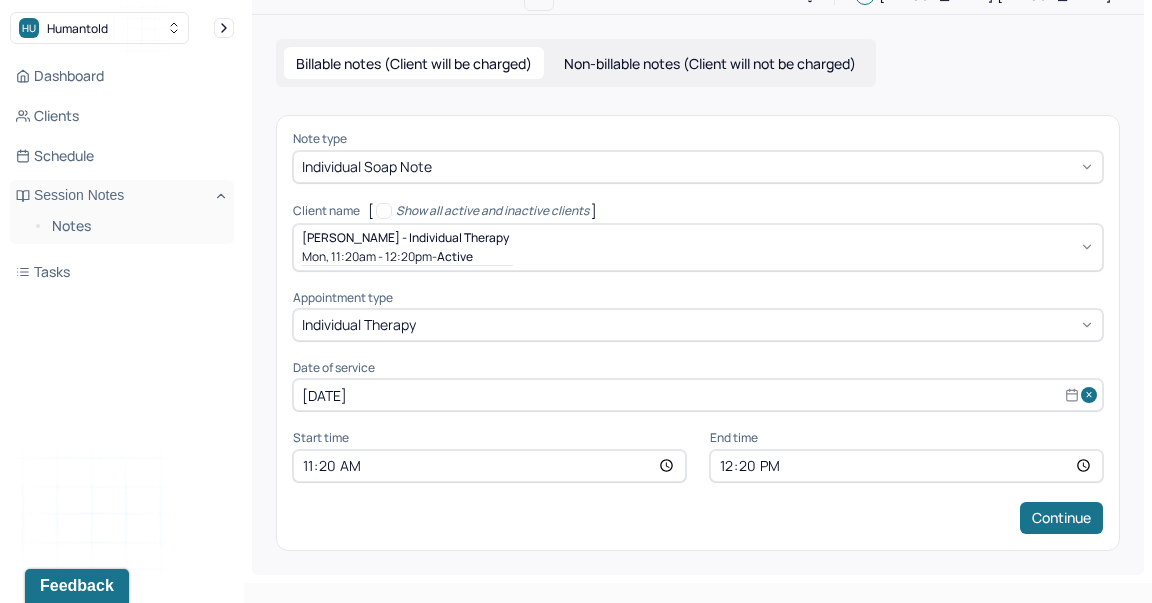 scroll, scrollTop: 30, scrollLeft: 0, axis: vertical 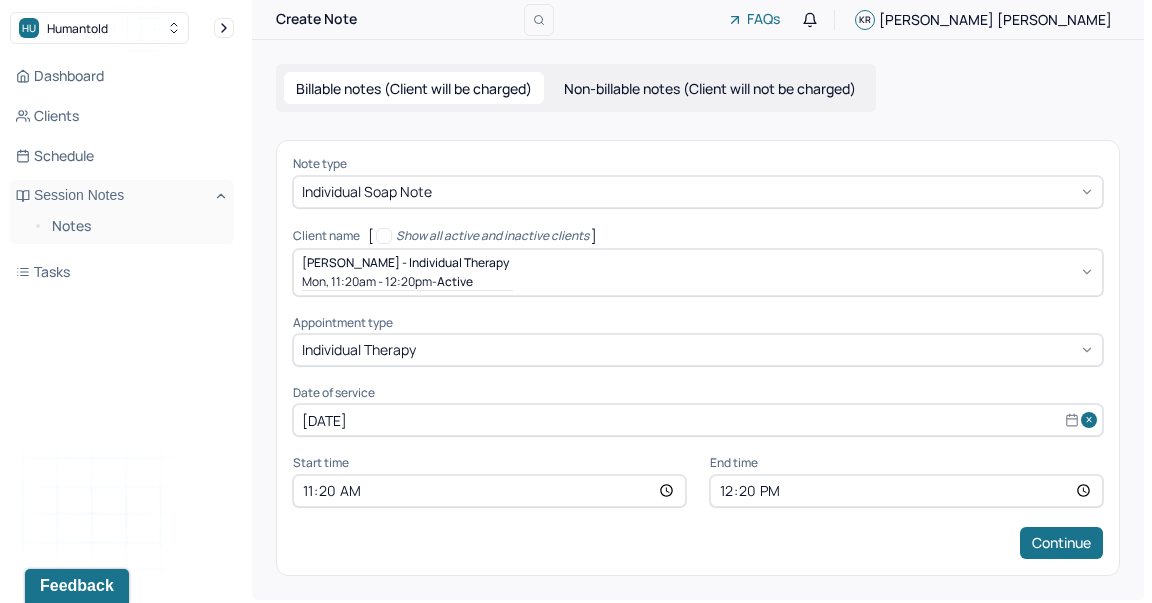 click on "11:20" at bounding box center (489, 491) 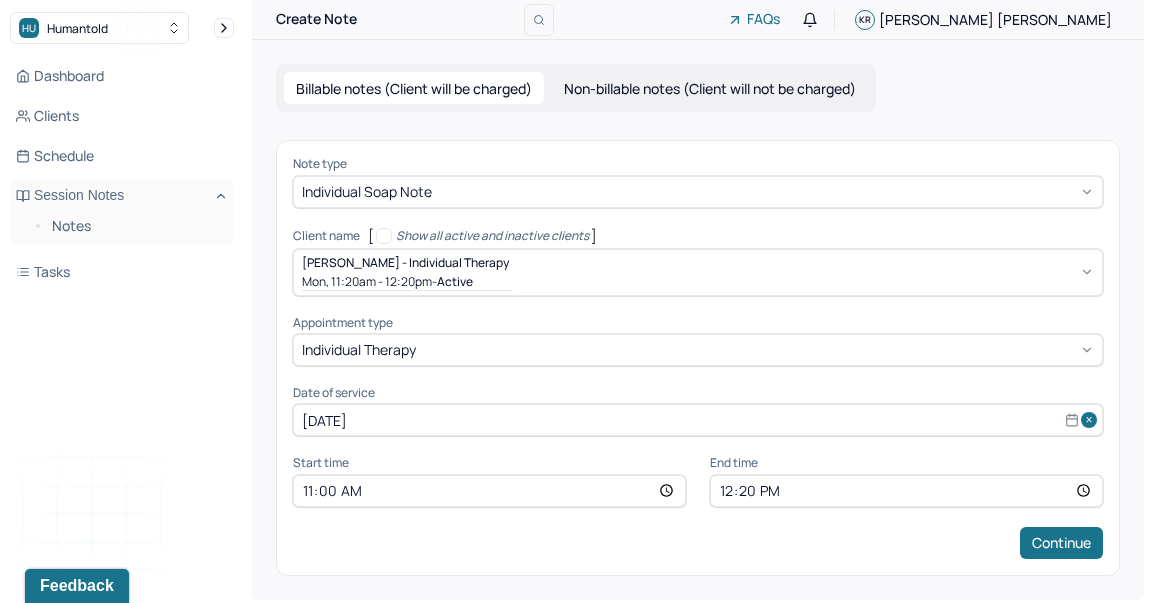 type on "11:05" 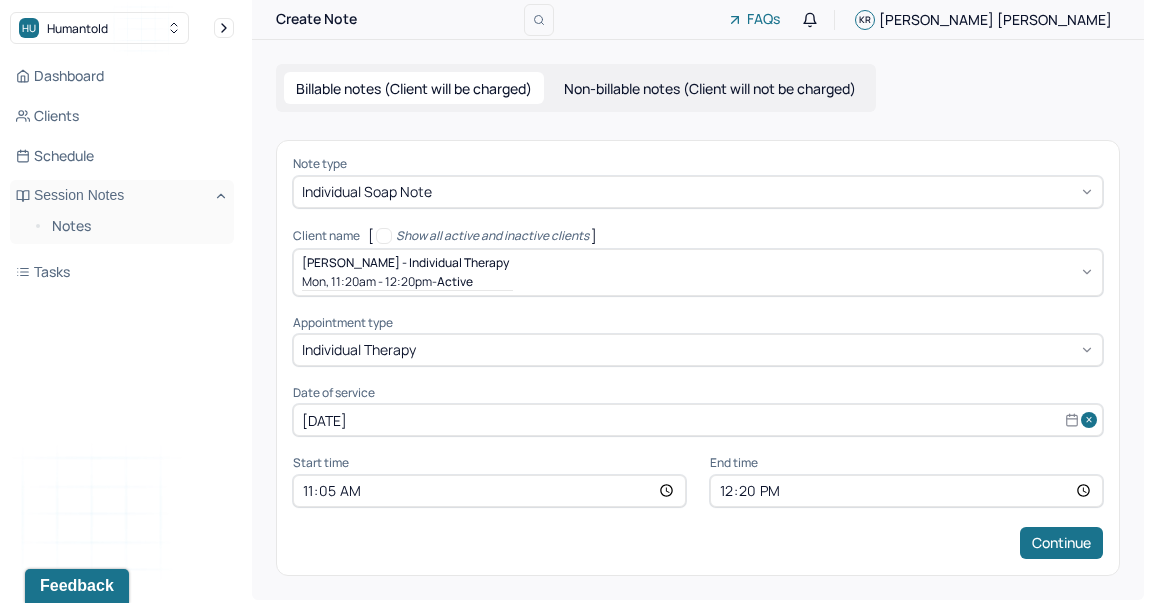 click on "12:20" at bounding box center [906, 491] 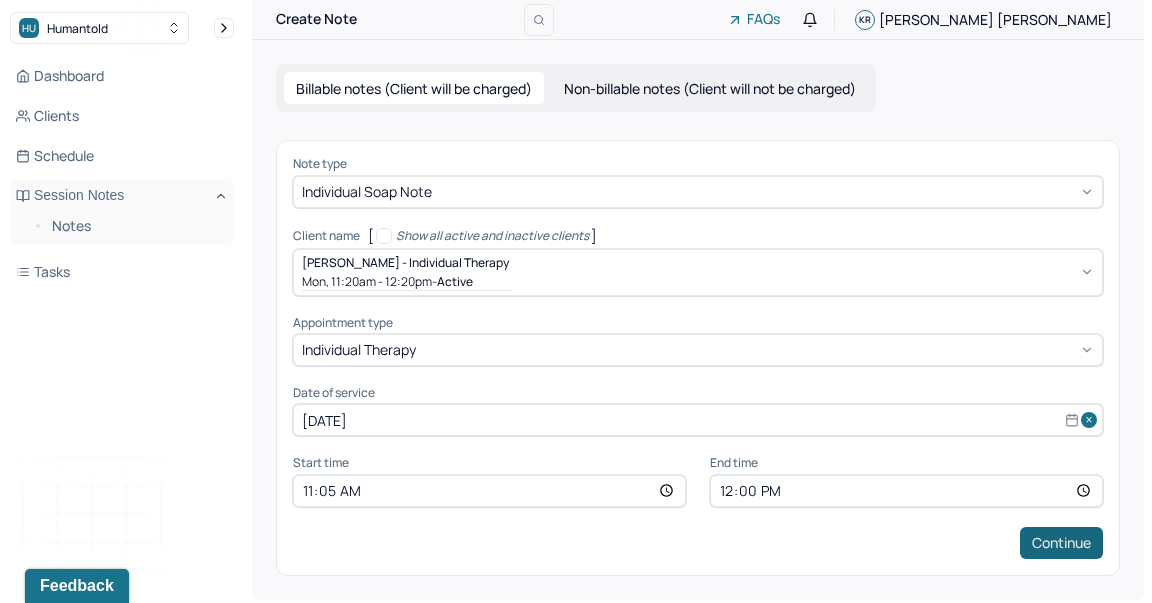 click on "Continue" at bounding box center [1061, 543] 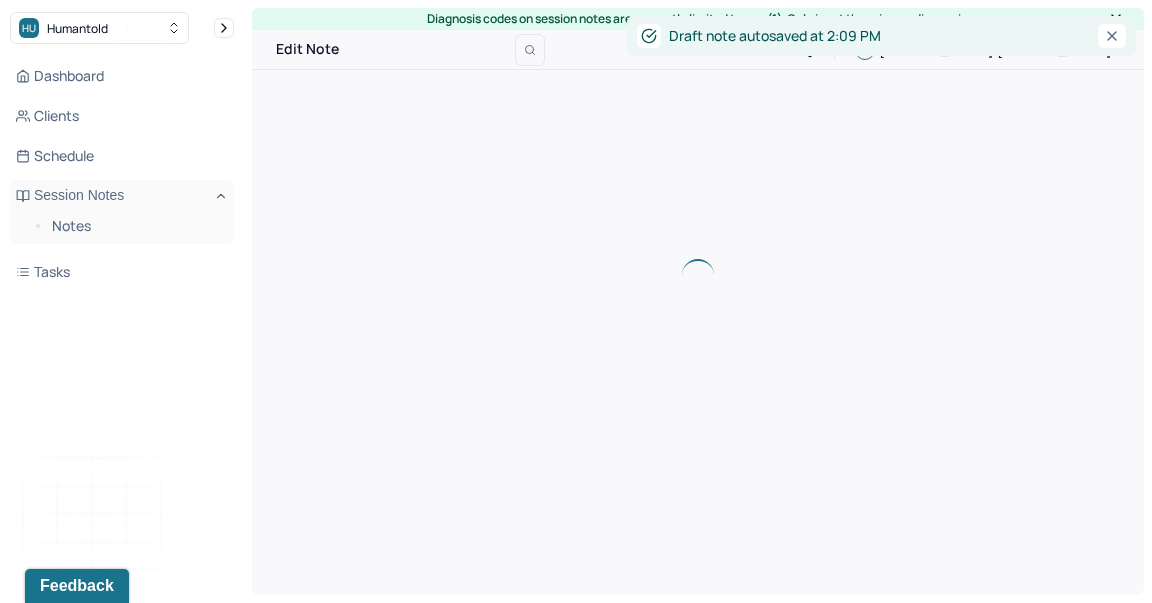 scroll, scrollTop: 0, scrollLeft: 0, axis: both 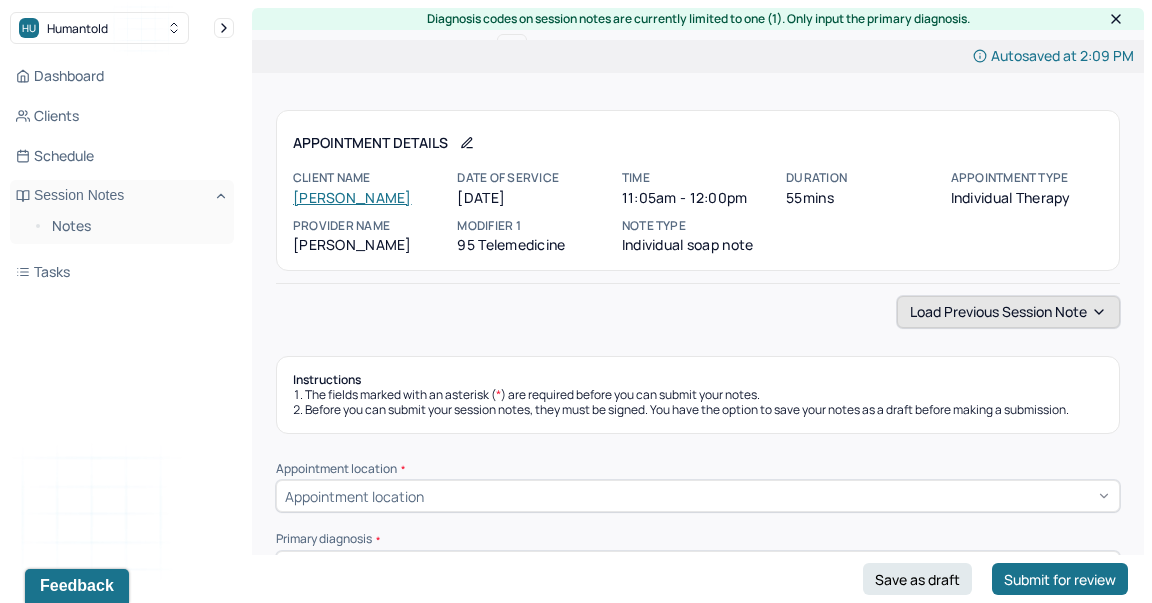 click on "Load previous session note" at bounding box center [1008, 312] 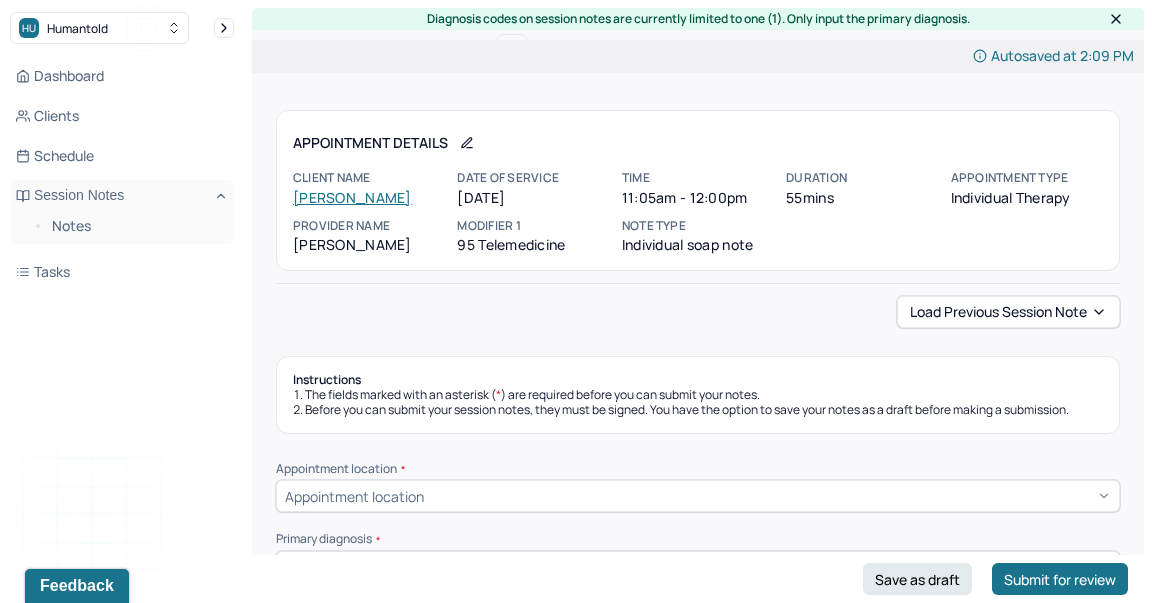 click on "Instructions The fields marked with an asterisk ( * ) are required before you can submit your notes. Before you can submit your session notes, they must be signed. You have the option to save your notes as a draft before making a submission." at bounding box center (698, 395) 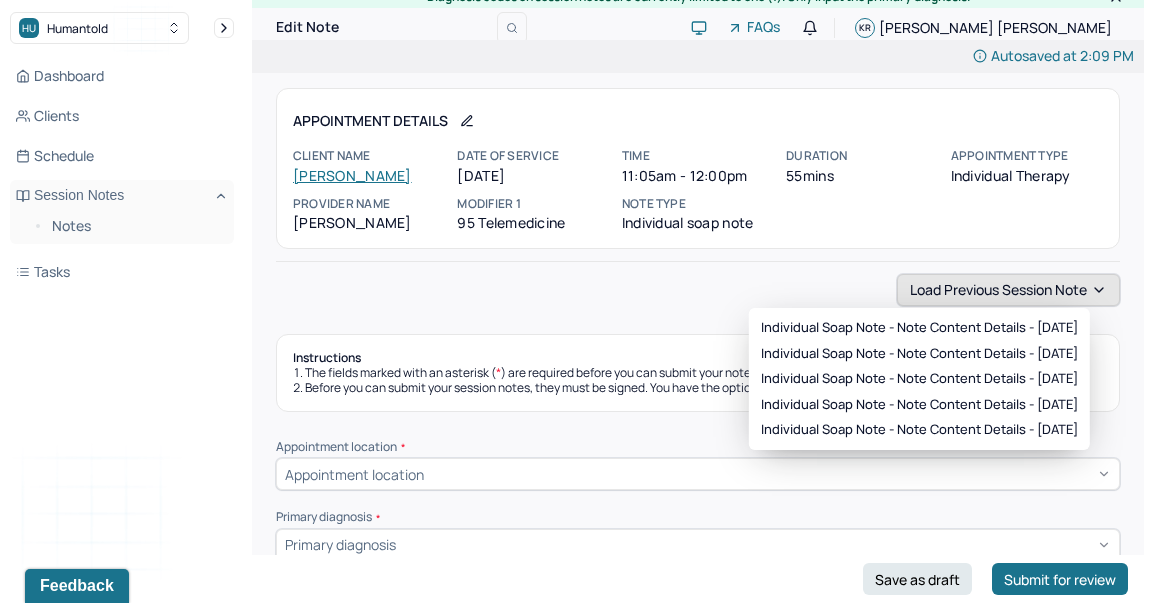 click on "Load previous session note" at bounding box center [1008, 290] 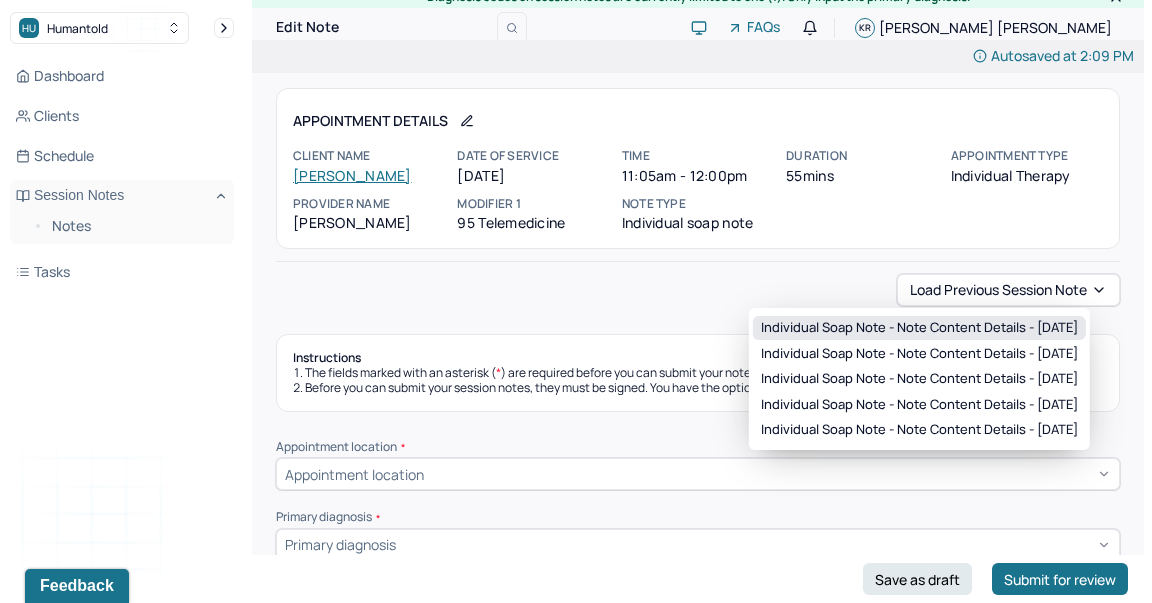 click on "Individual soap note   - Note content Details -   [DATE]" at bounding box center [919, 328] 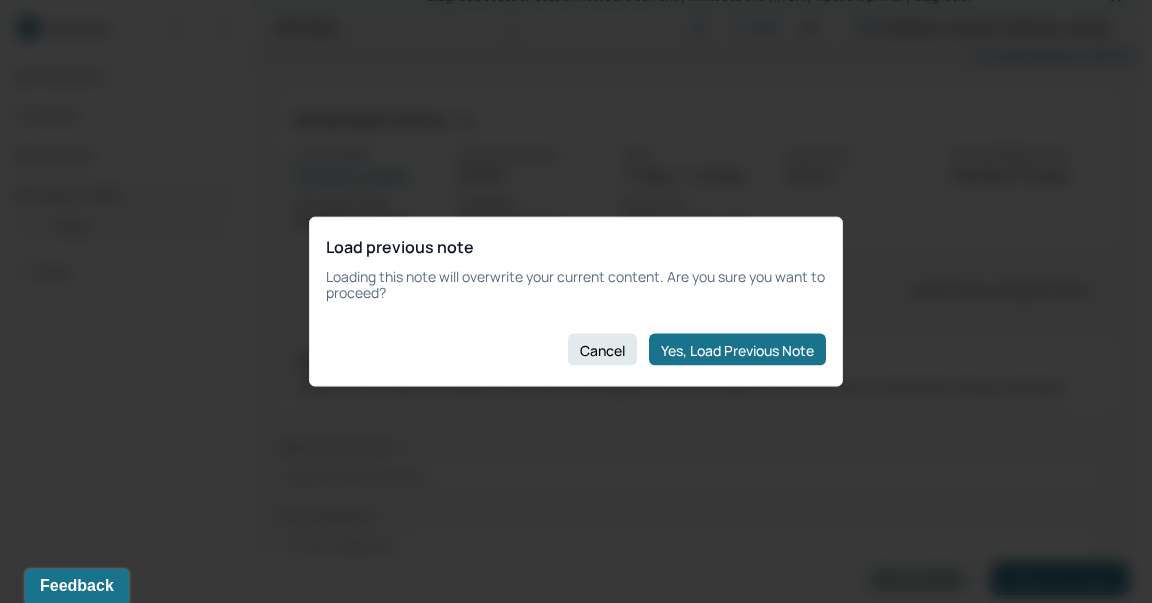 click on "Load previous note Loading this note will overwrite your current content. Are you sure you want to proceed? Cancel Yes, Load Previous Note" at bounding box center (576, 301) 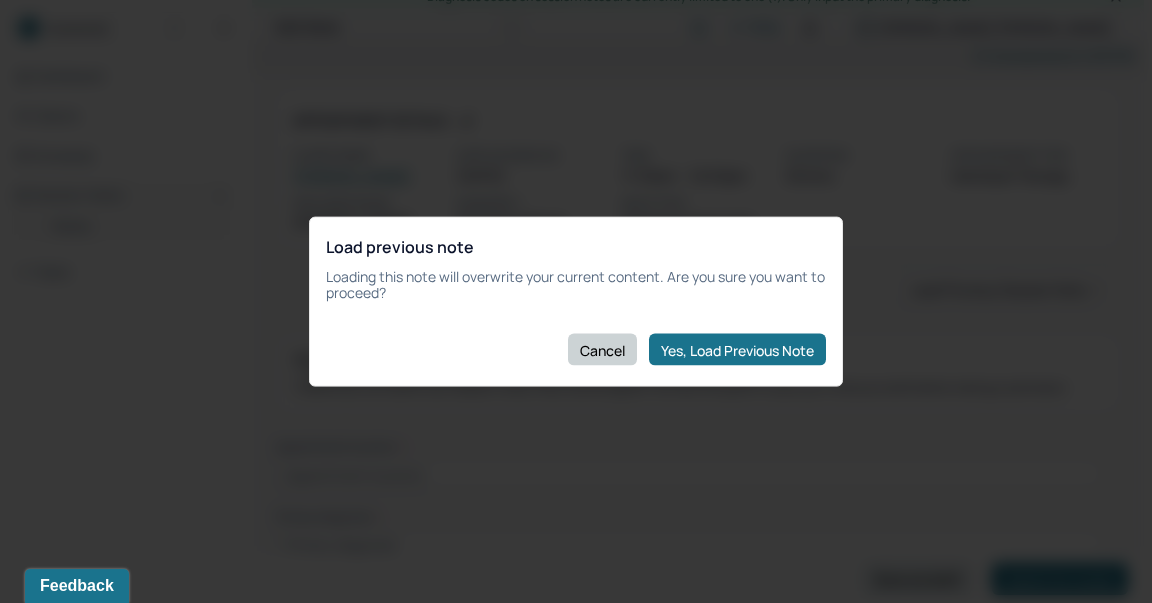 click on "Cancel" at bounding box center (602, 350) 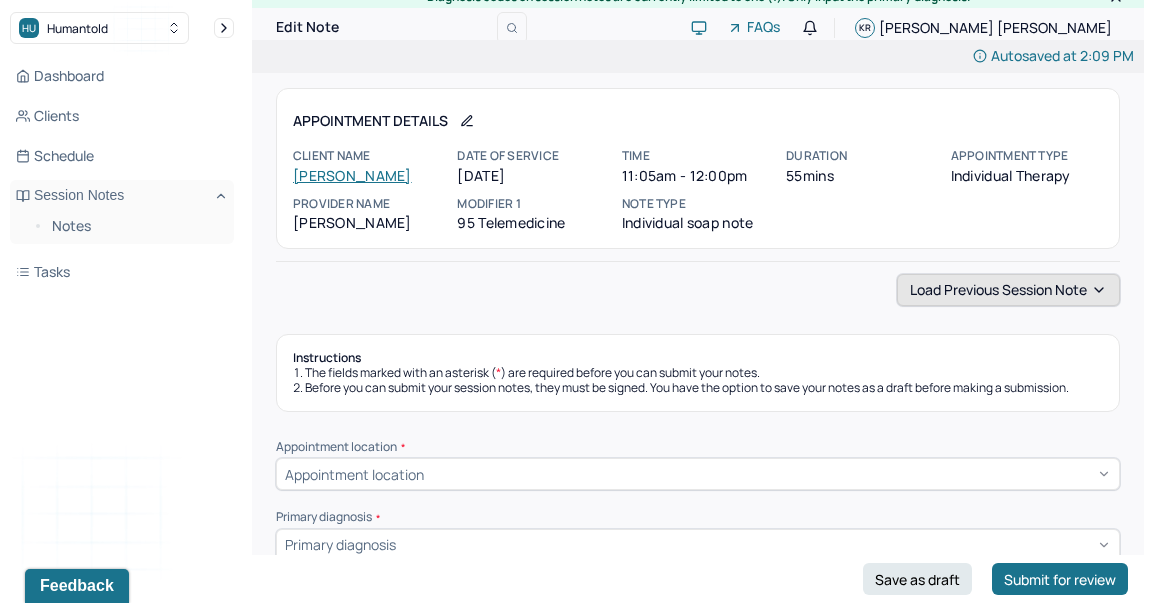 click on "Load previous session note" at bounding box center (1008, 290) 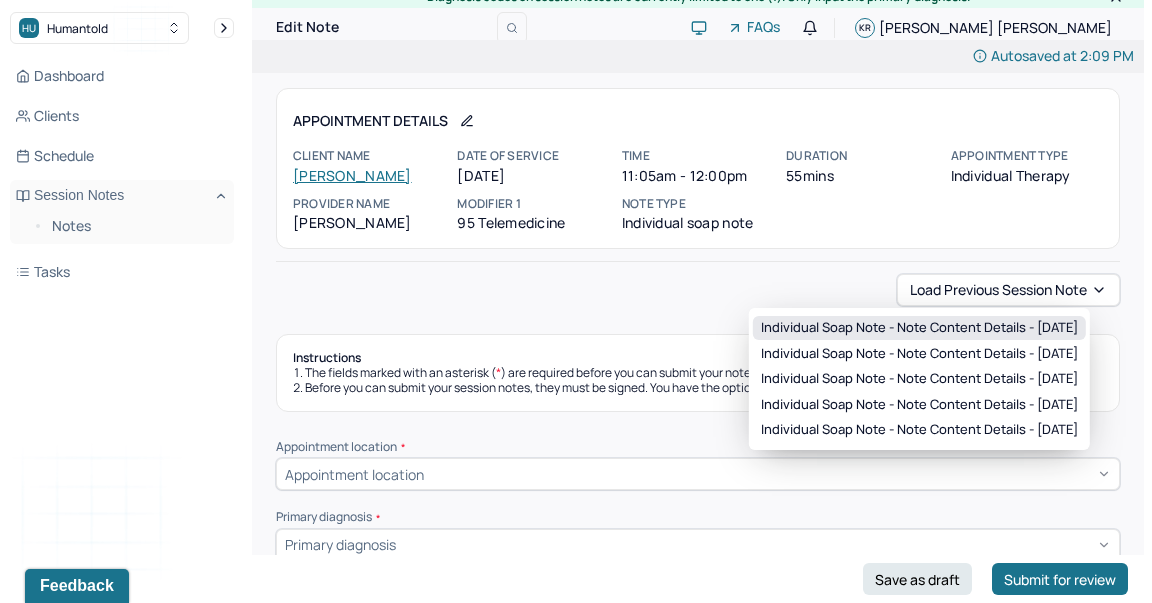 click on "Individual soap note   - Note content Details -   [DATE]" at bounding box center [919, 328] 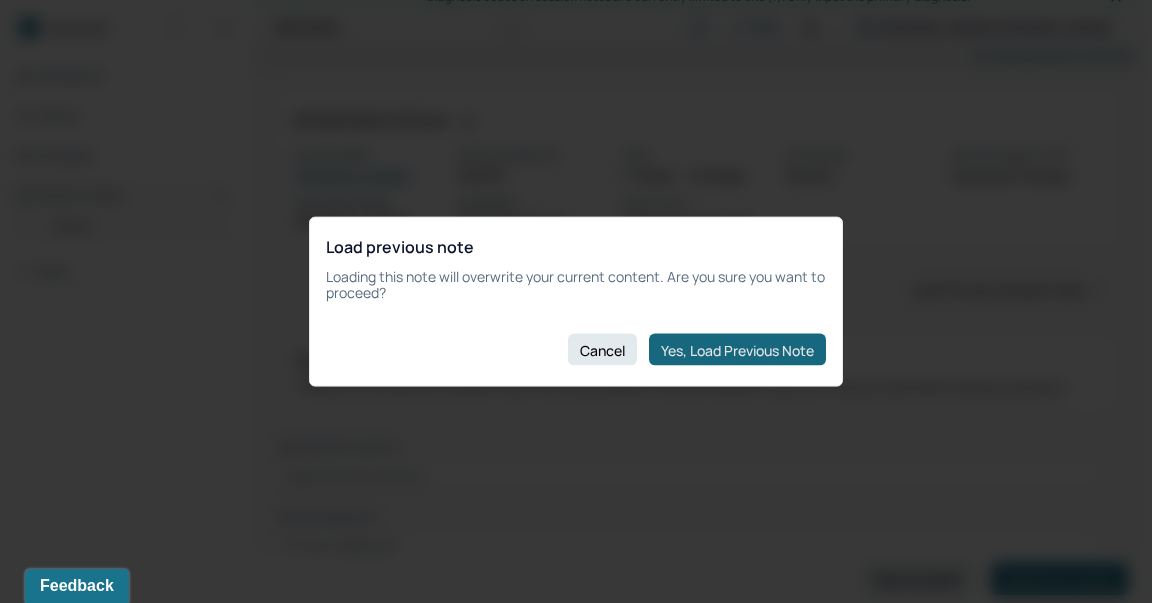 click on "Yes, Load Previous Note" at bounding box center (737, 350) 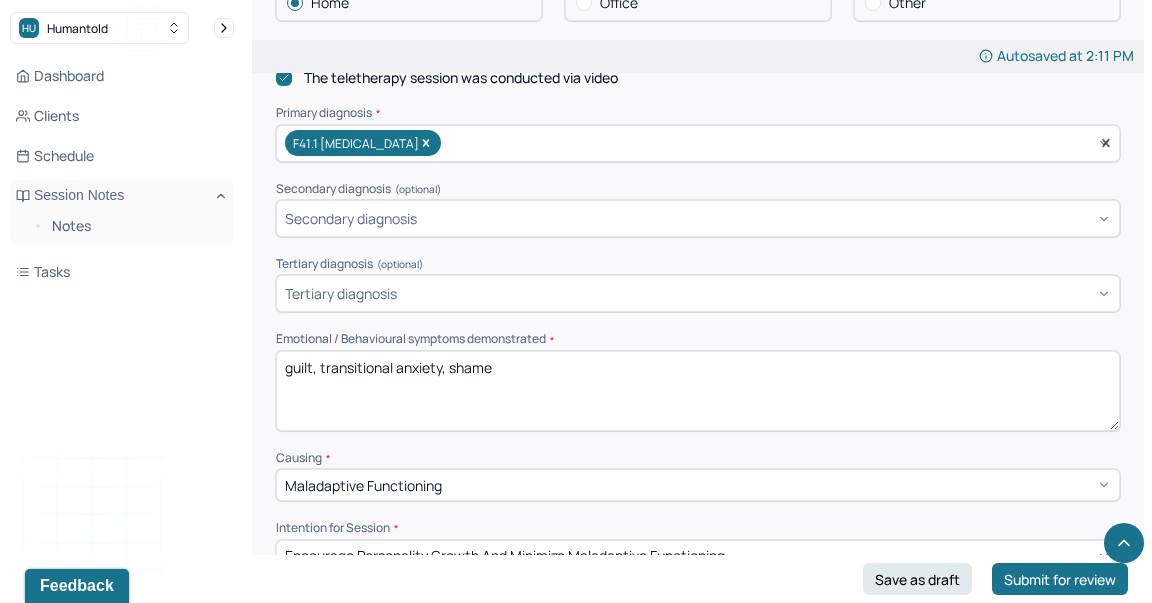 scroll, scrollTop: 668, scrollLeft: 0, axis: vertical 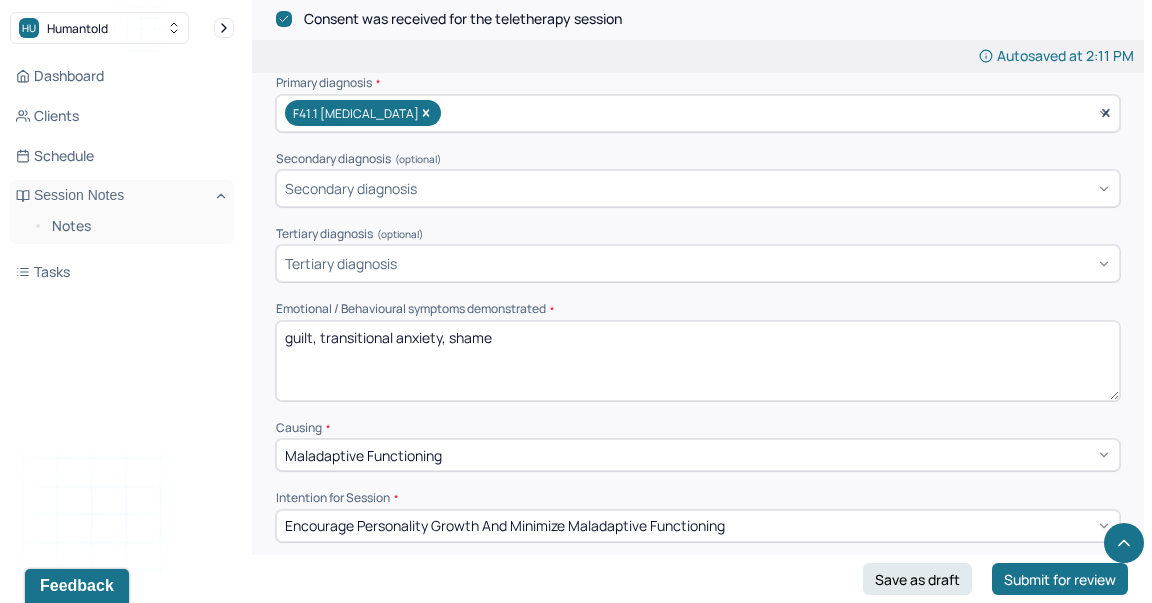 click on "guilt, transitional anxiety, shame" at bounding box center [698, 361] 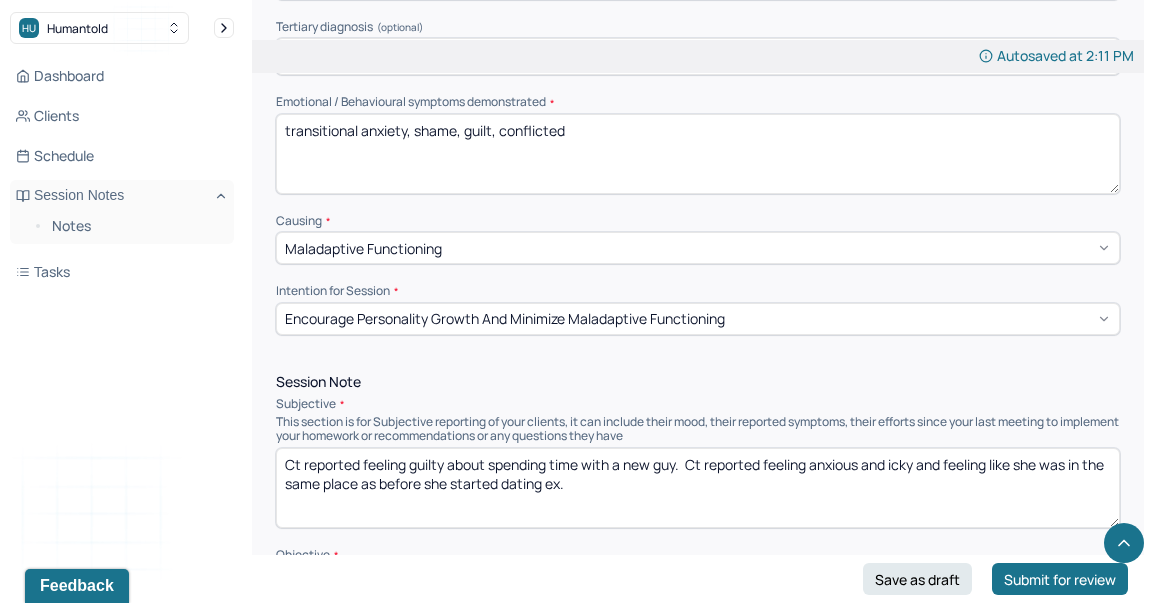 scroll, scrollTop: 954, scrollLeft: 0, axis: vertical 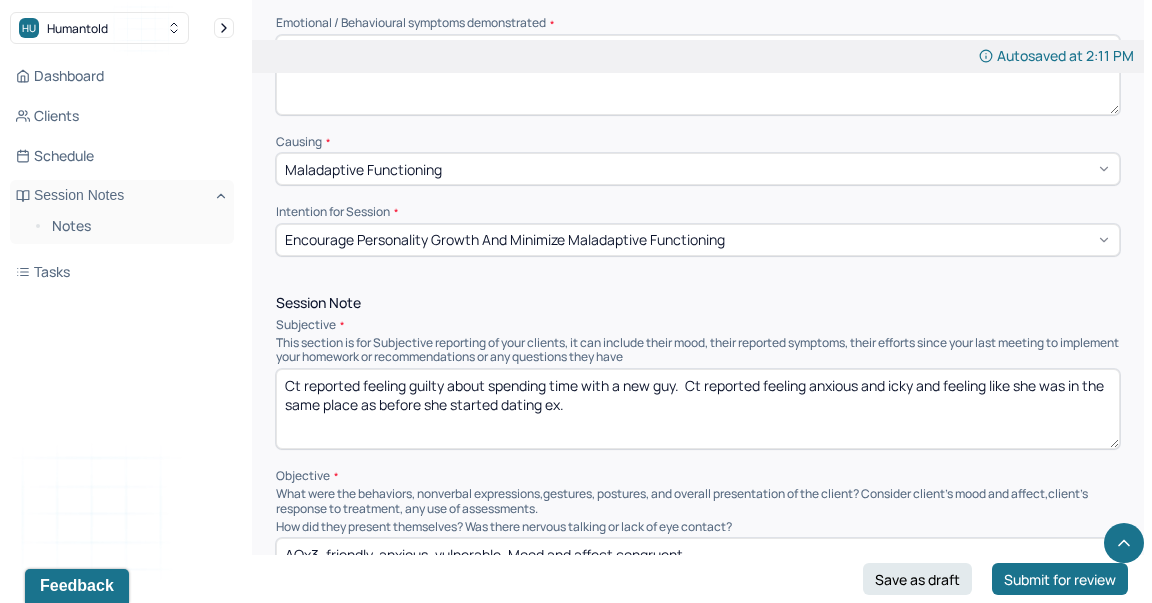type on "transitional anxiety, shame, guilt, conflicted" 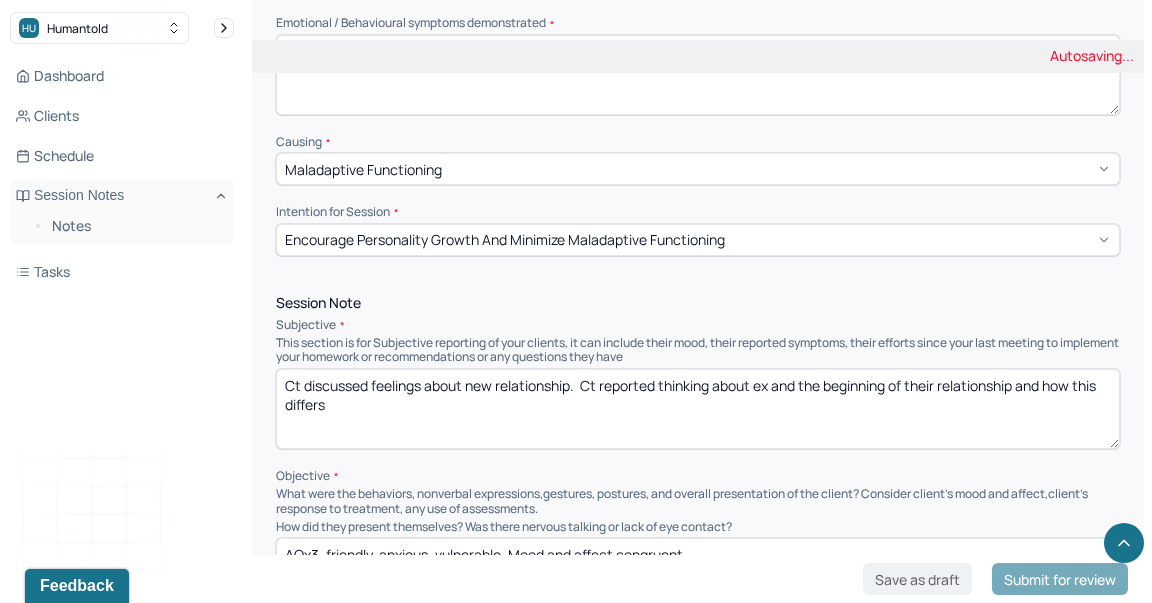 type on "Ct discussed feelings about new relationship.  Ct reported thinking about ex and the beginning of their relationship and how this differs" 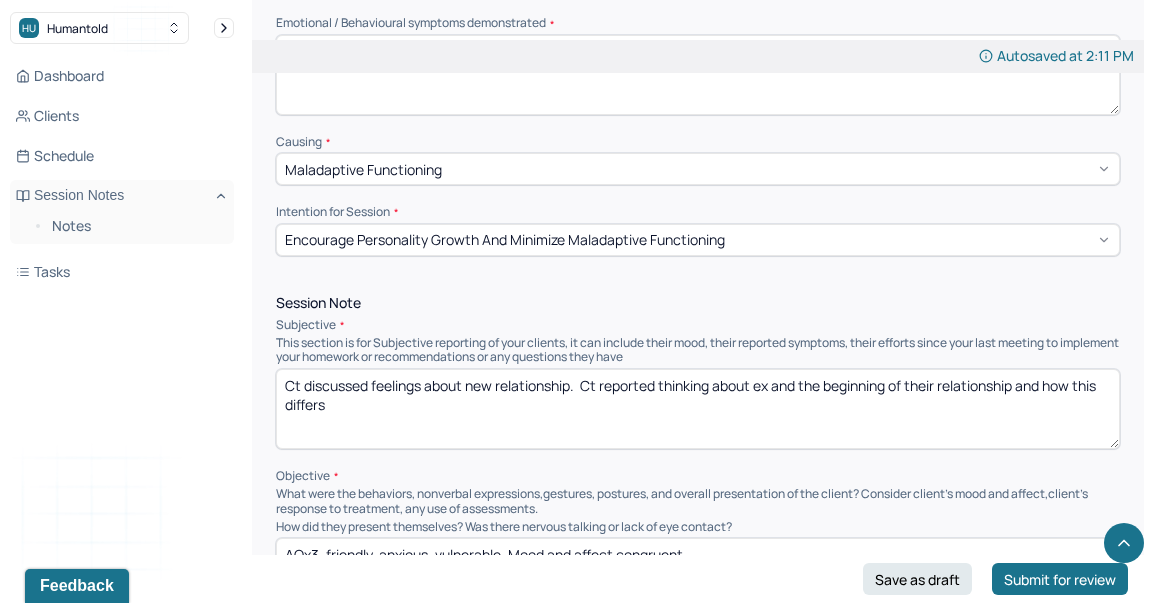 click on "AOx3, friendly, anxious, vulnerable. Mood and affect congruent." at bounding box center (698, 578) 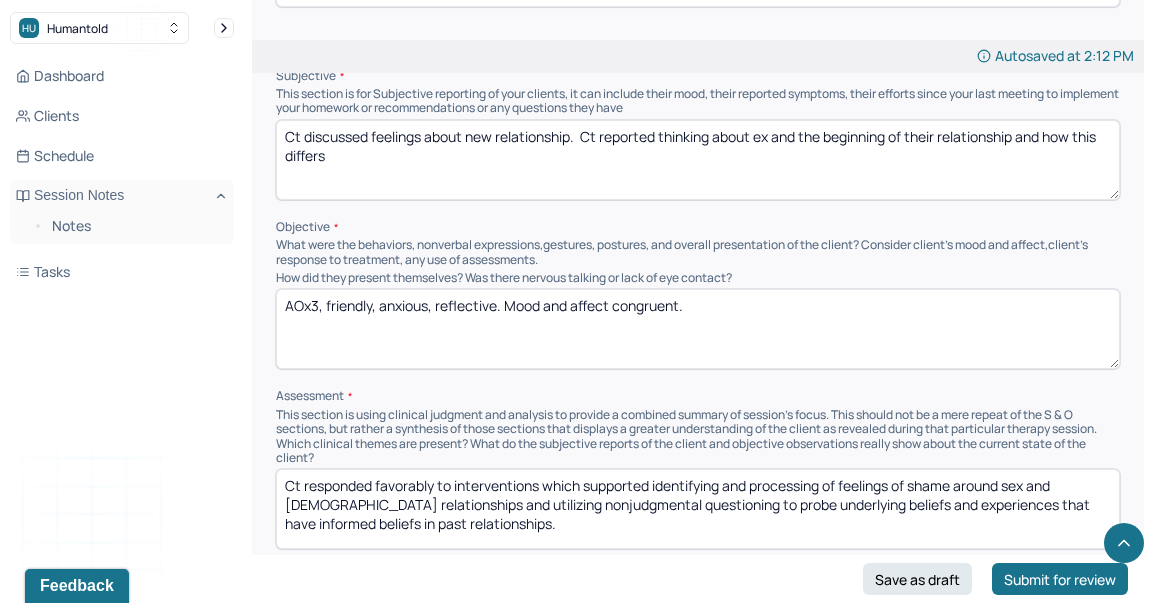 scroll, scrollTop: 1246, scrollLeft: 0, axis: vertical 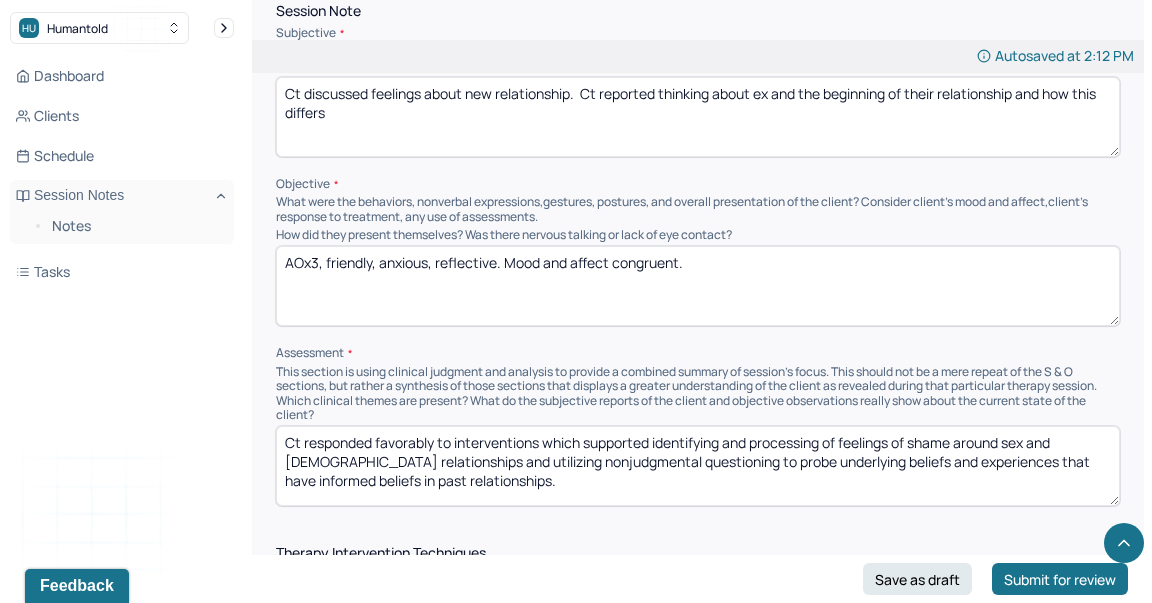 type on "AOx3, friendly, anxious, reflective. Mood and affect congruent." 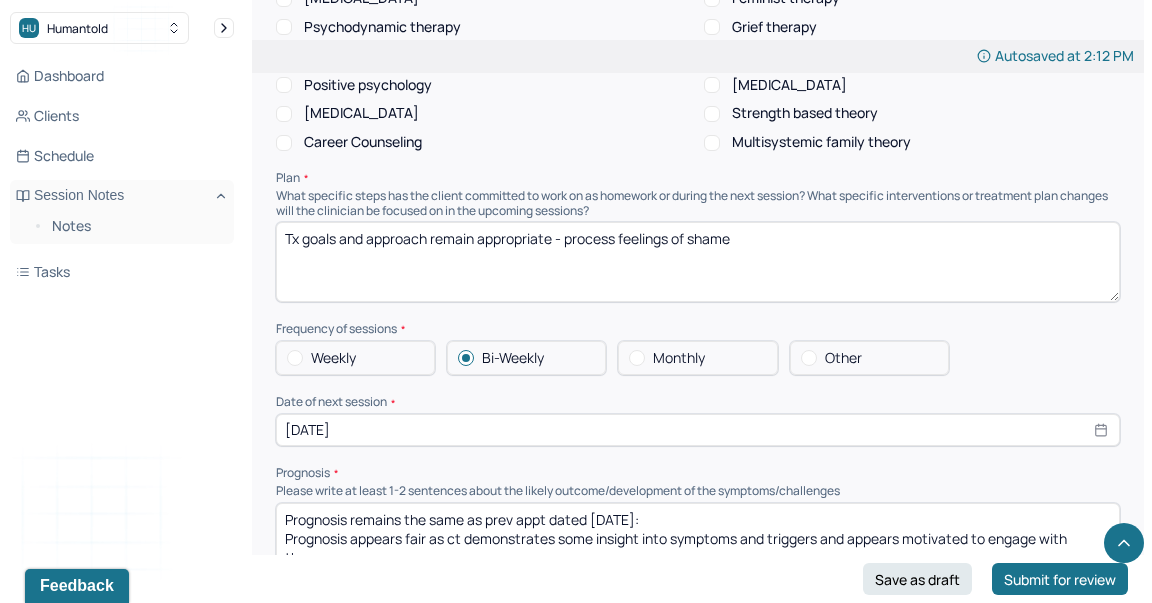 scroll, scrollTop: 2139, scrollLeft: 0, axis: vertical 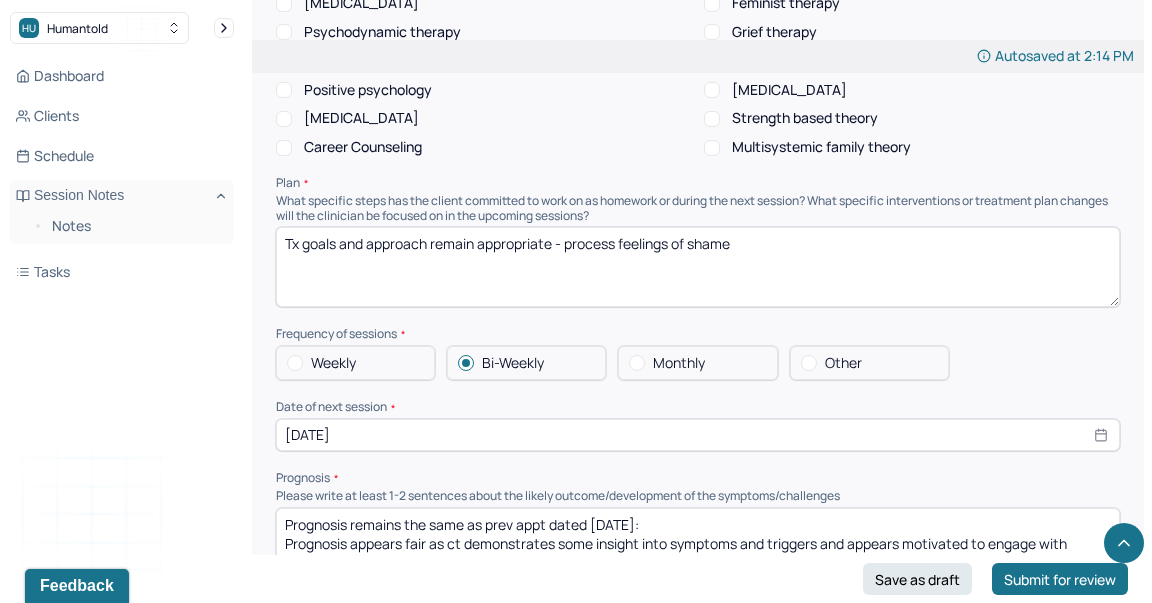 type on "Ct responded favorably to interventions which facilitated validation and processing around transitional anxiety and emotions related to break-up and new relationships as ct continues to experience heightened distress, anxiety, grief following breakup." 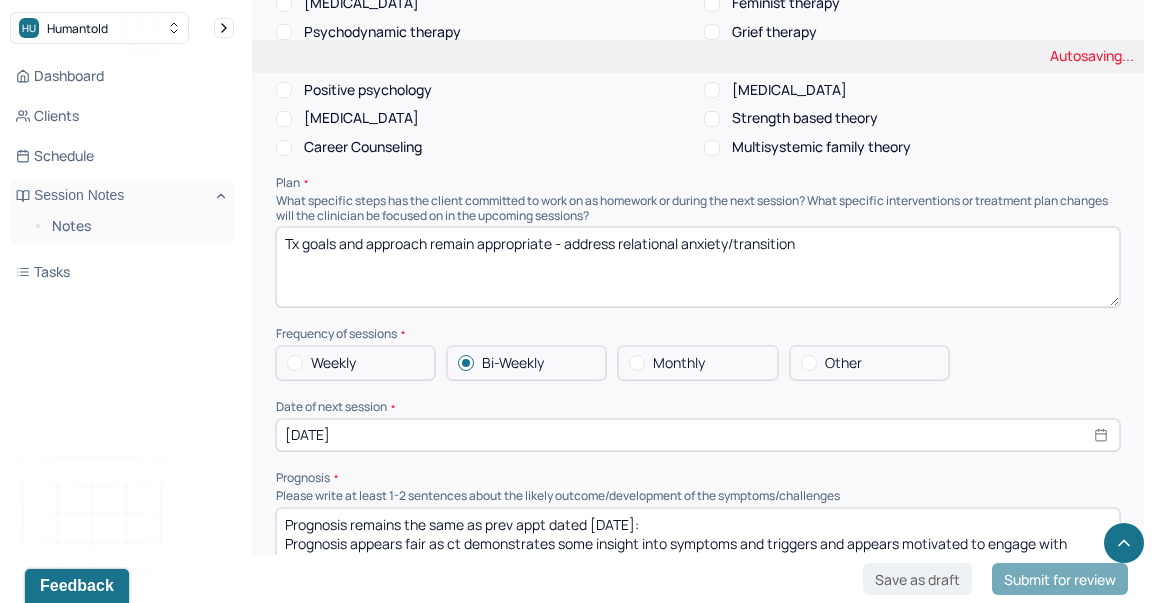 type on "Tx goals and approach remain appropriate - address relational anxiety/transition" 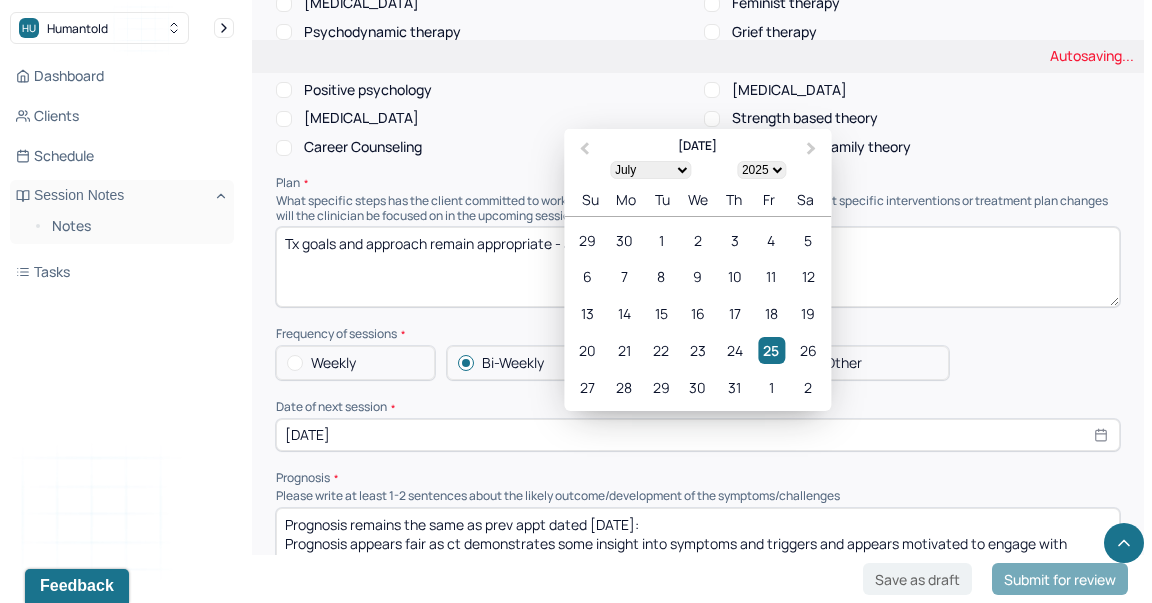 click on "[DATE]" at bounding box center (698, 435) 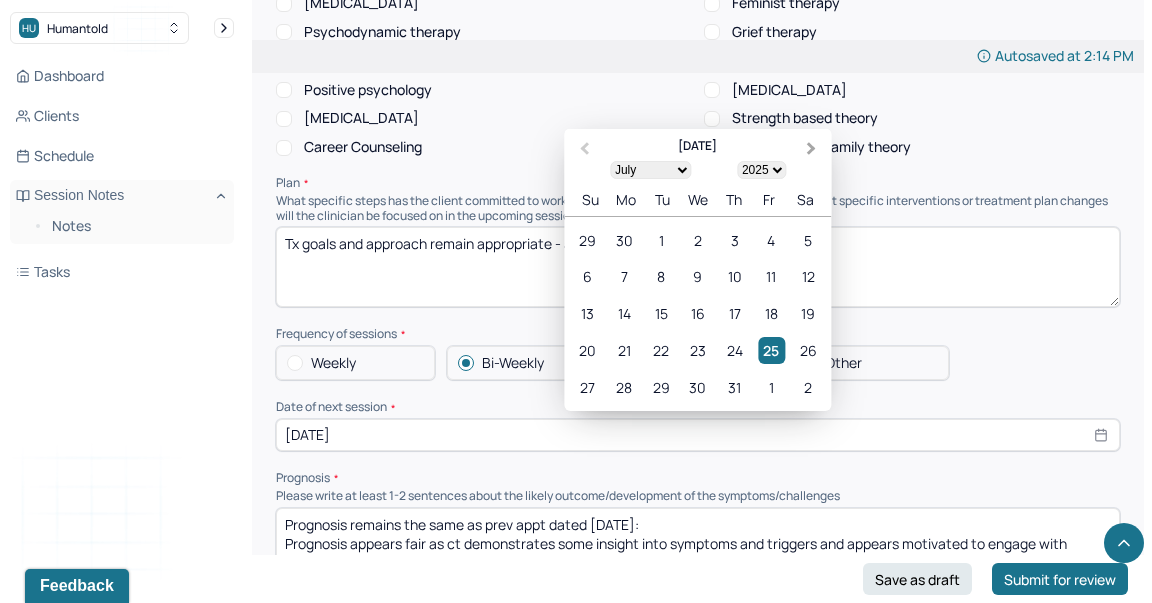 click on "Next Month" at bounding box center (813, 150) 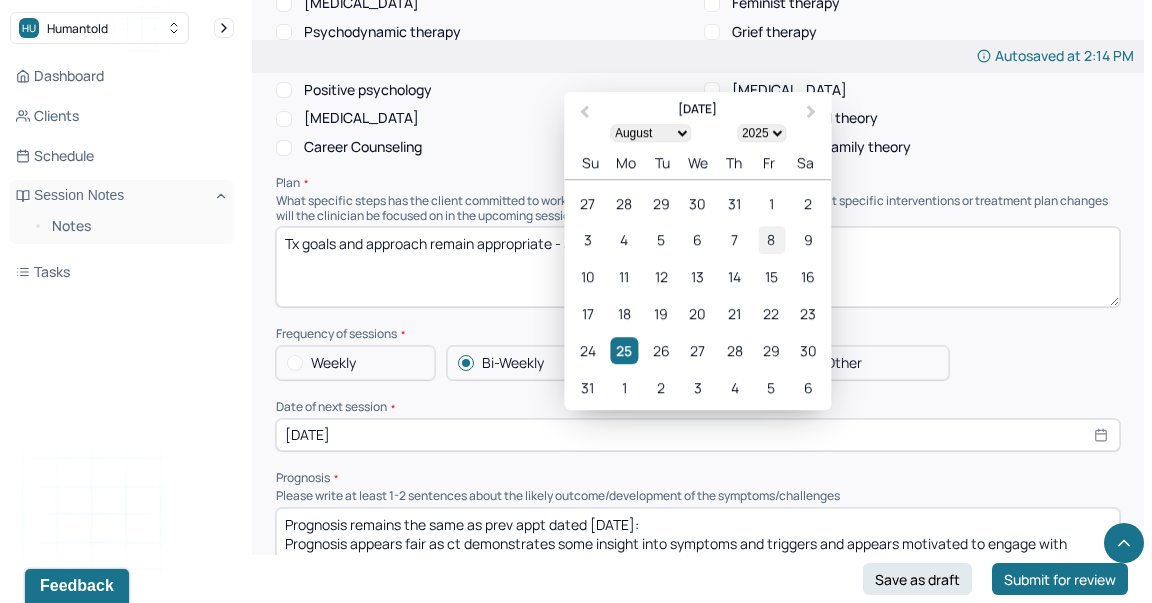 click on "8" at bounding box center (771, 239) 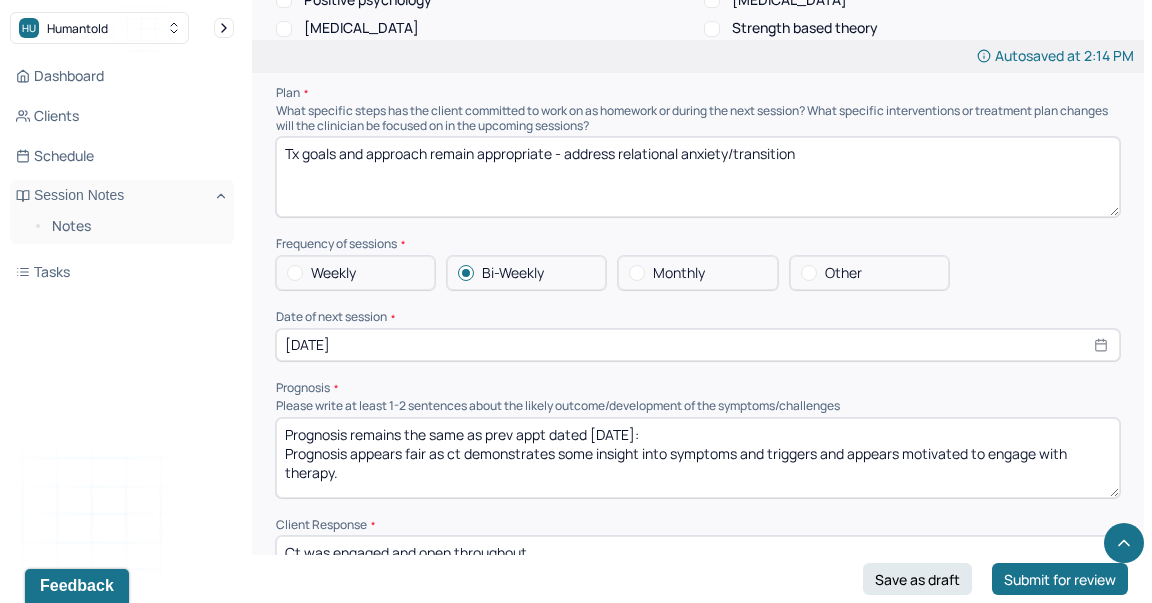 scroll, scrollTop: 2231, scrollLeft: 0, axis: vertical 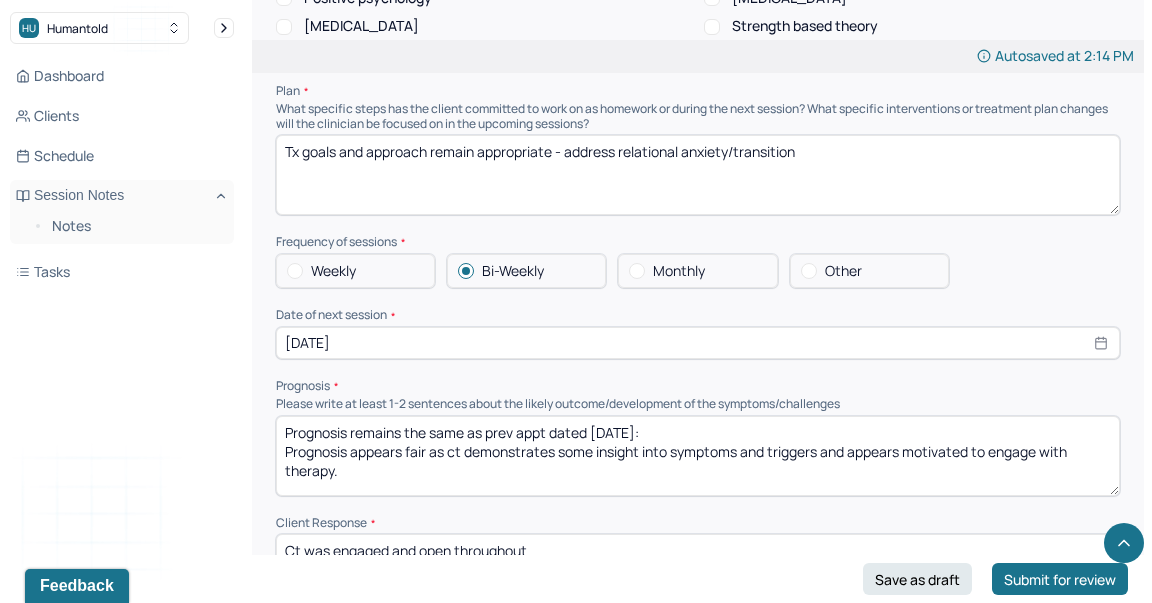 click on "Prognosis remains the same as prev appt dated [DATE]:
Prognosis appears fair as ct demonstrates some insight into symptoms and triggers and appears motivated to engage with therapy." at bounding box center (698, 456) 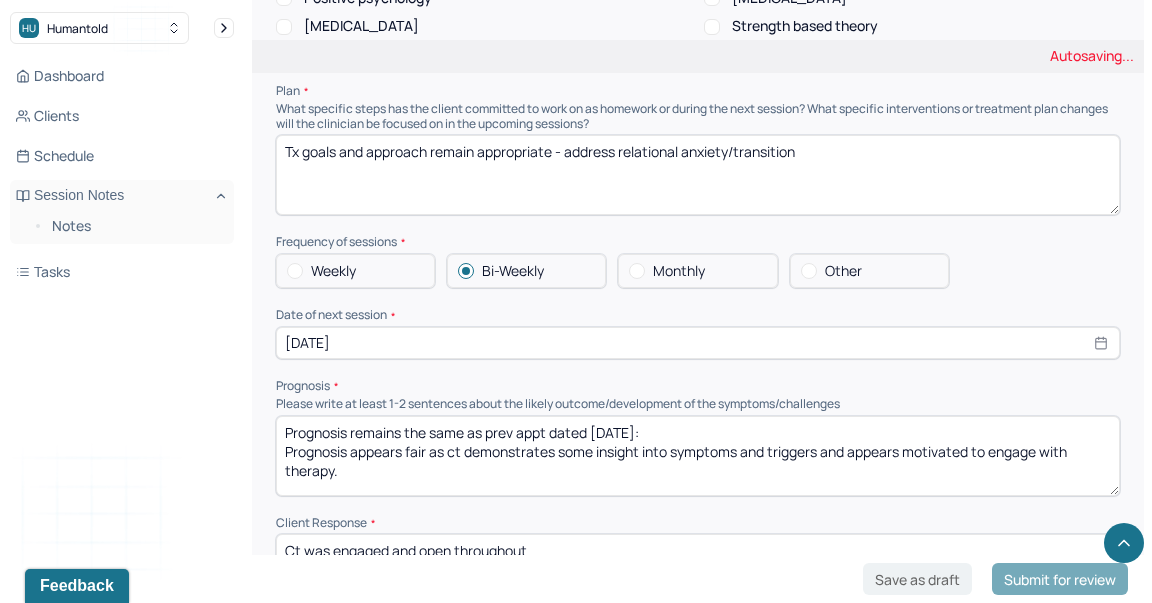 type on "Prognosis remains the same as prev appt dated [DATE]:
Prognosis appears fair as ct demonstrates some insight into symptoms and triggers and appears motivated to engage with therapy." 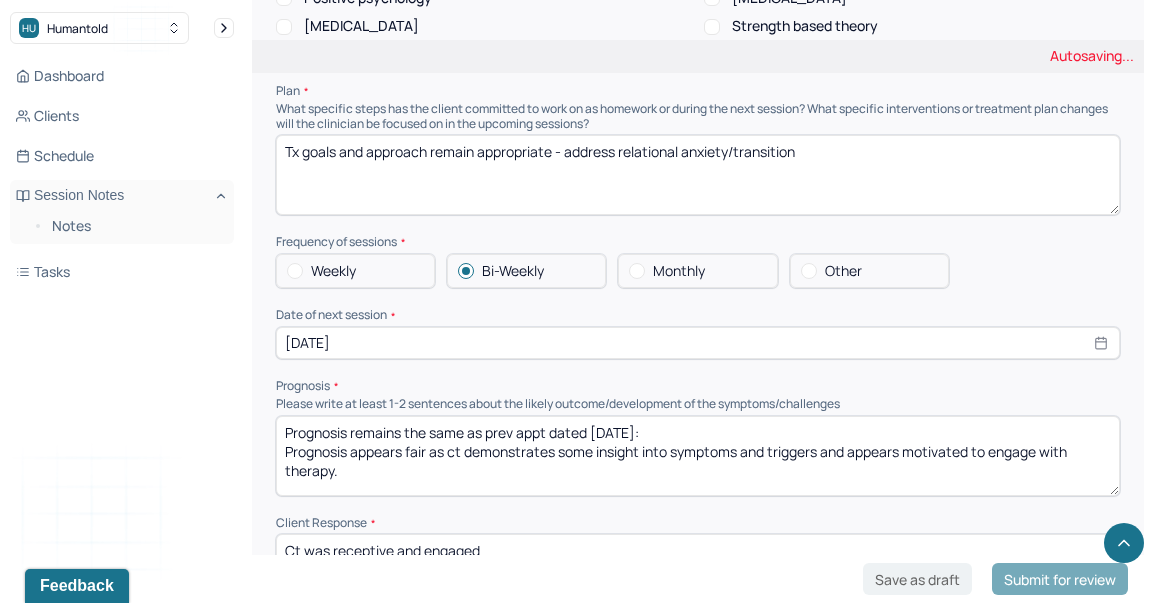 type on "Ct was receptive and engaged" 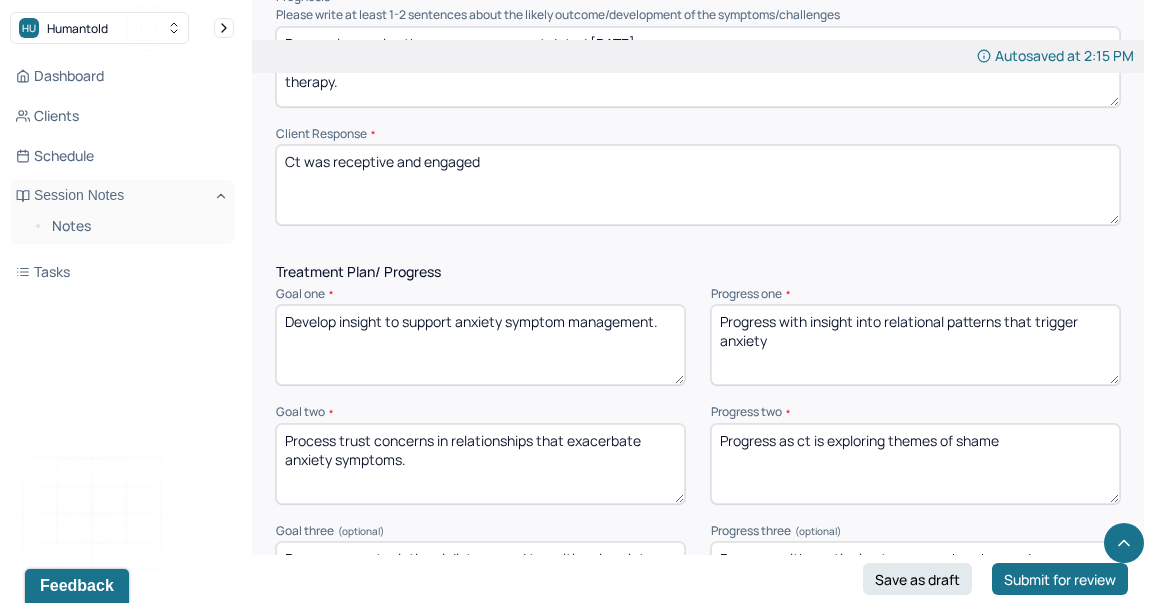 scroll, scrollTop: 2621, scrollLeft: 0, axis: vertical 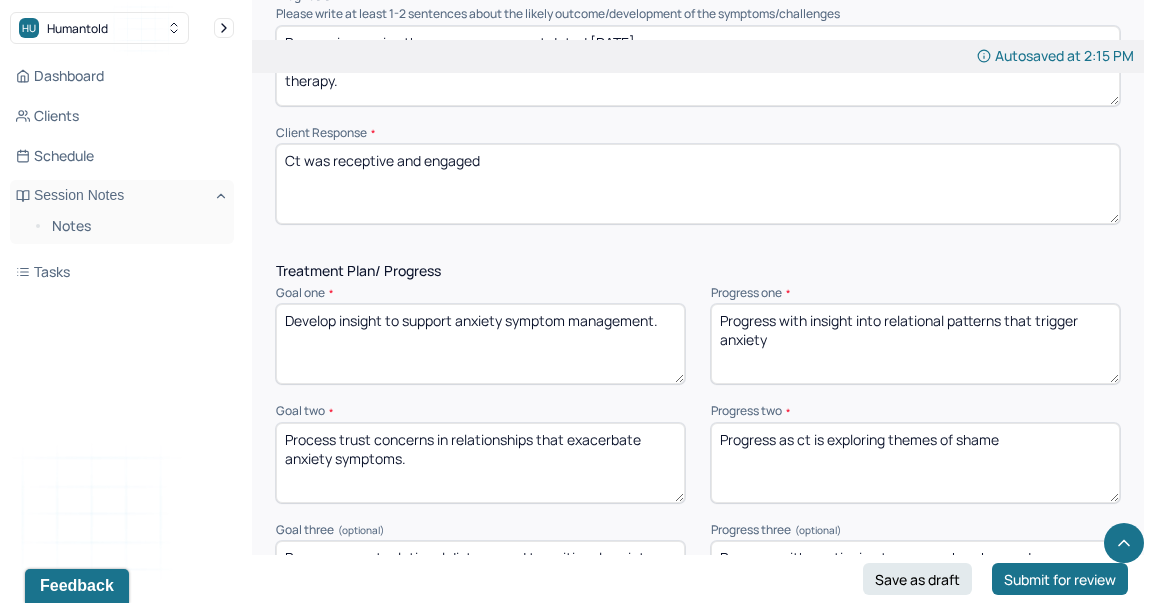 click on "Progress with insight into relational patterns that trigger anxiety" at bounding box center [915, 344] 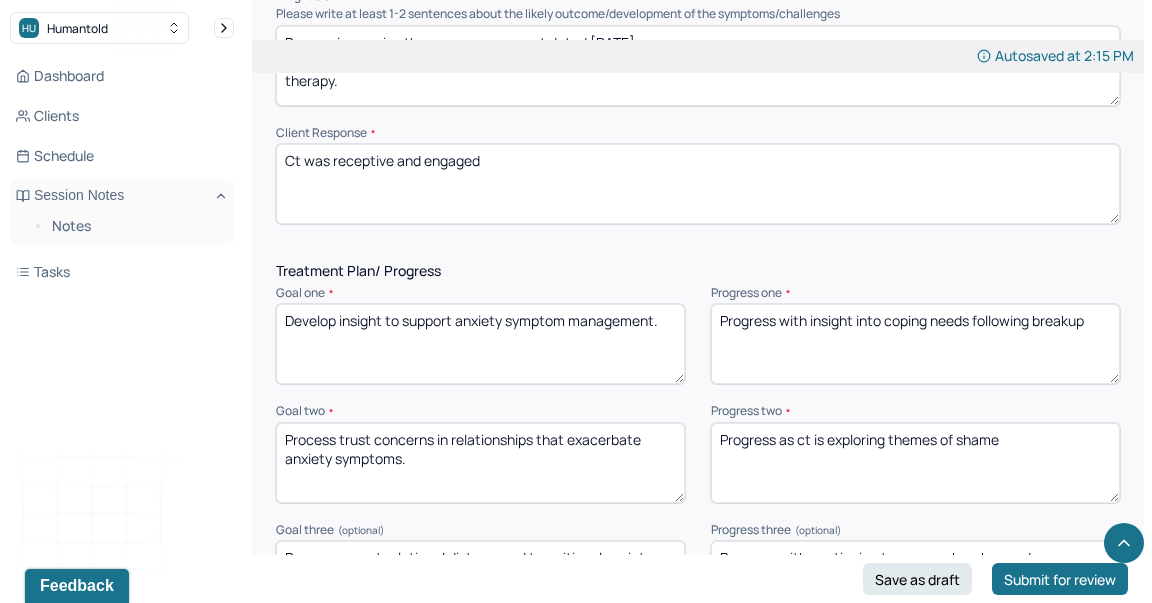 type on "Progress with insight into coping needs following breakup" 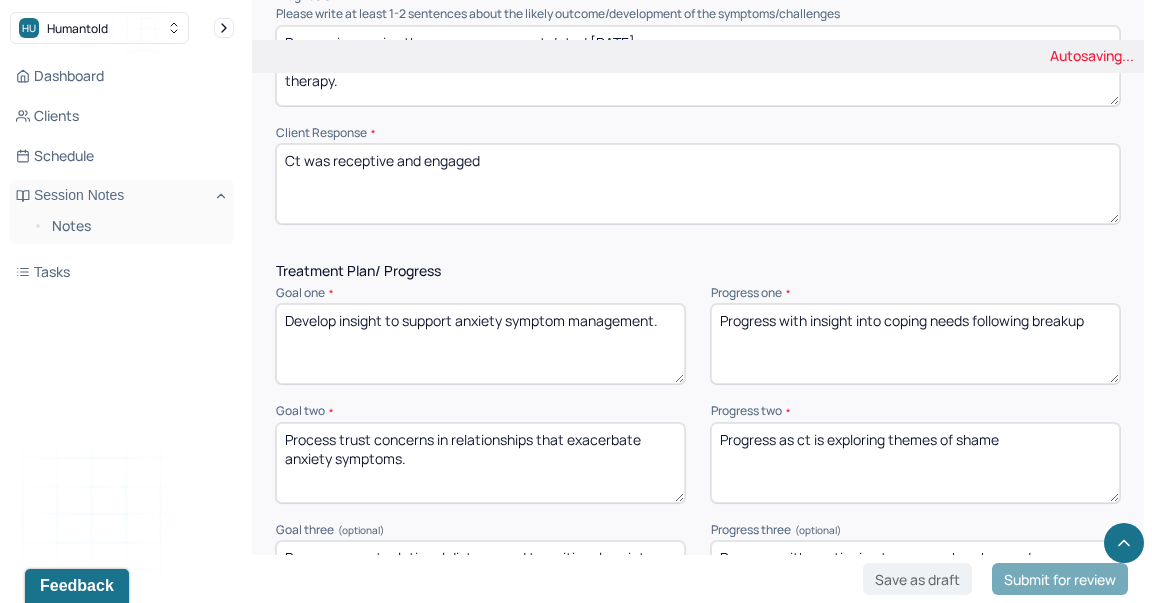 click on "Progress as ct is exploring themes of shame" at bounding box center [915, 463] 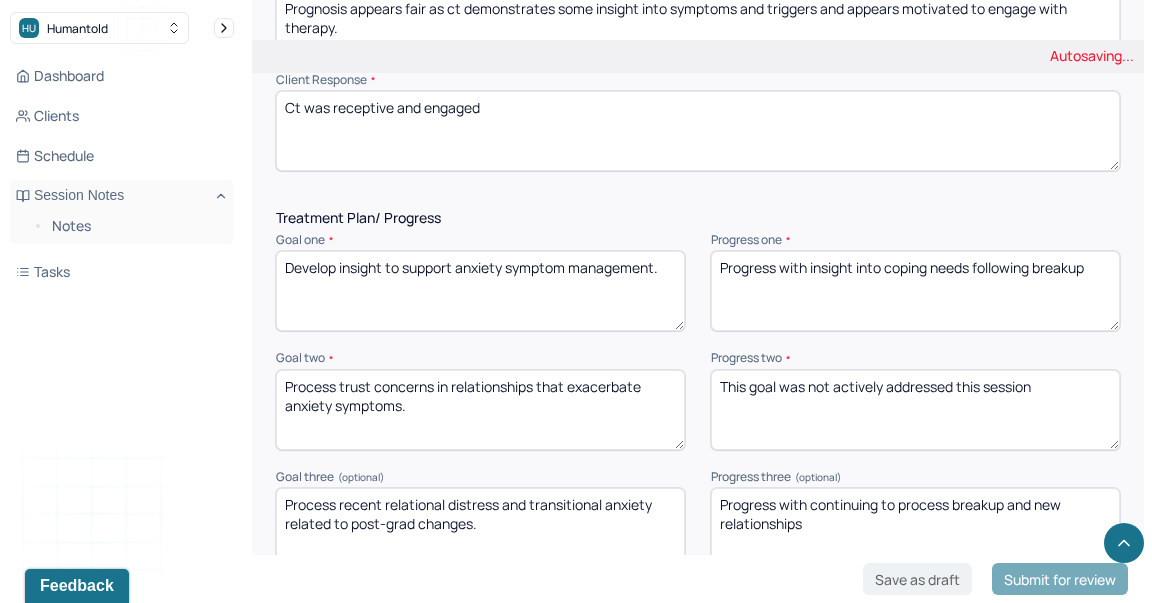 scroll, scrollTop: 2688, scrollLeft: 0, axis: vertical 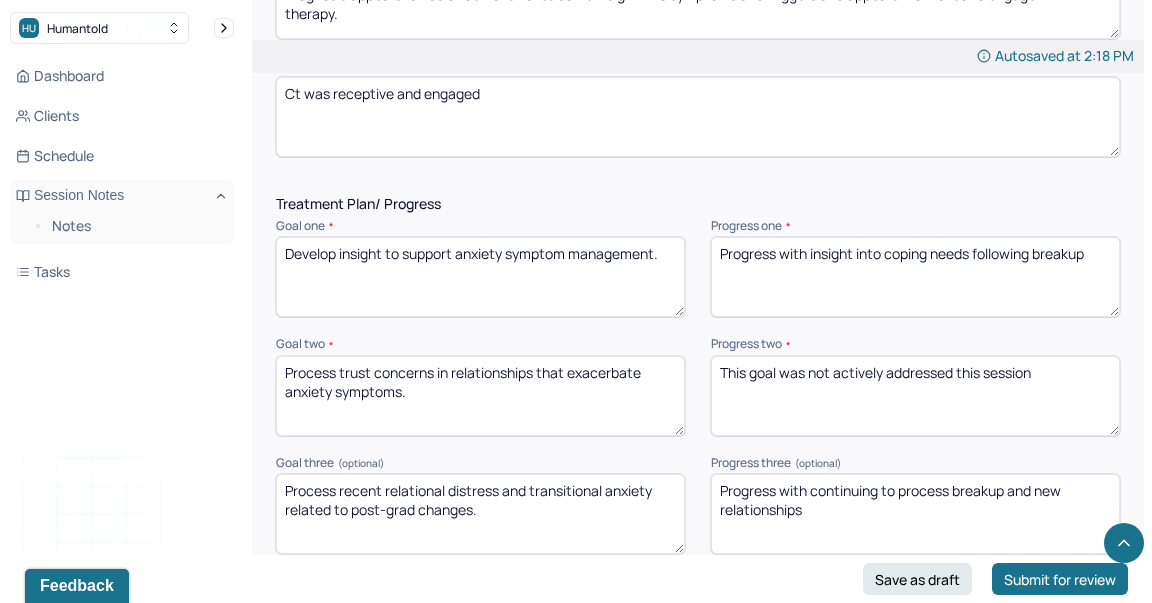 type on "This goal was not actively addressed this session" 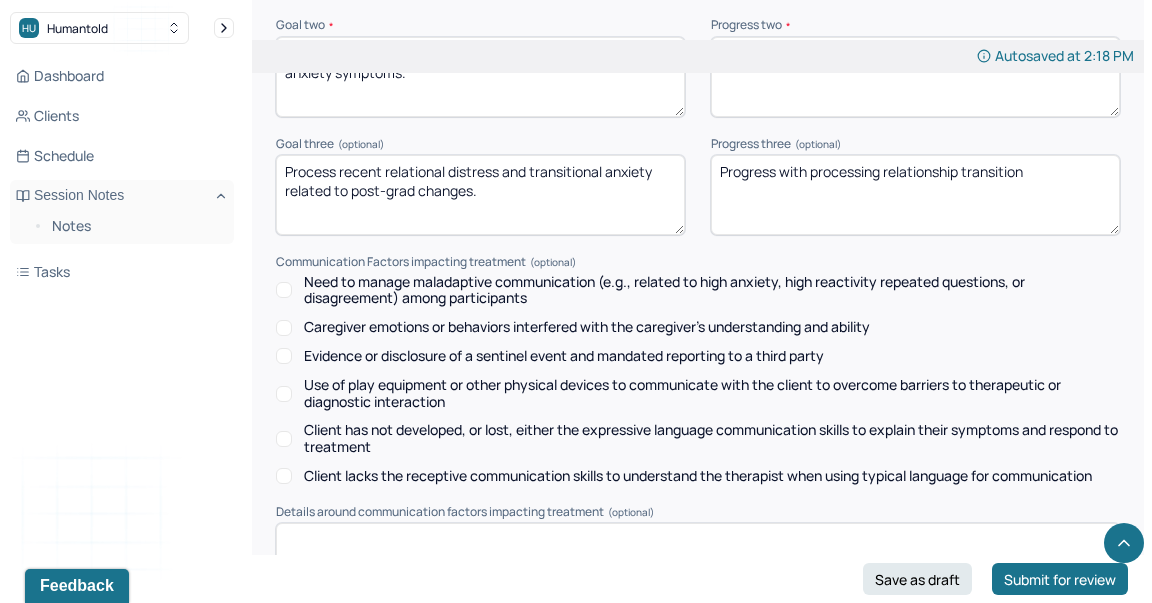 scroll, scrollTop: 3216, scrollLeft: 0, axis: vertical 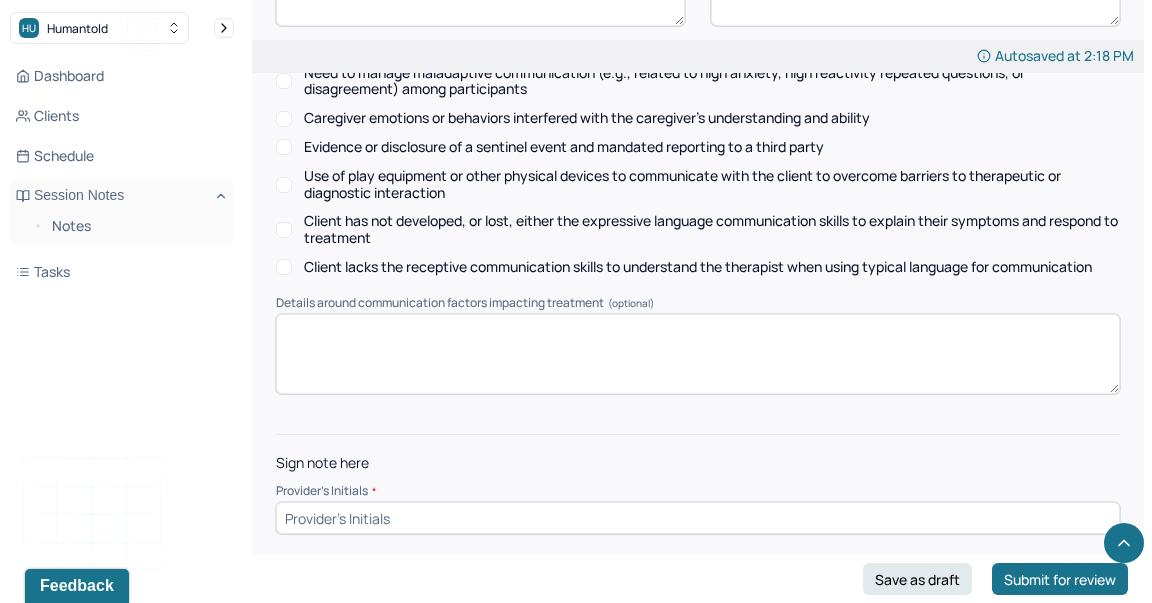 type on "Progress with processing relationship transition" 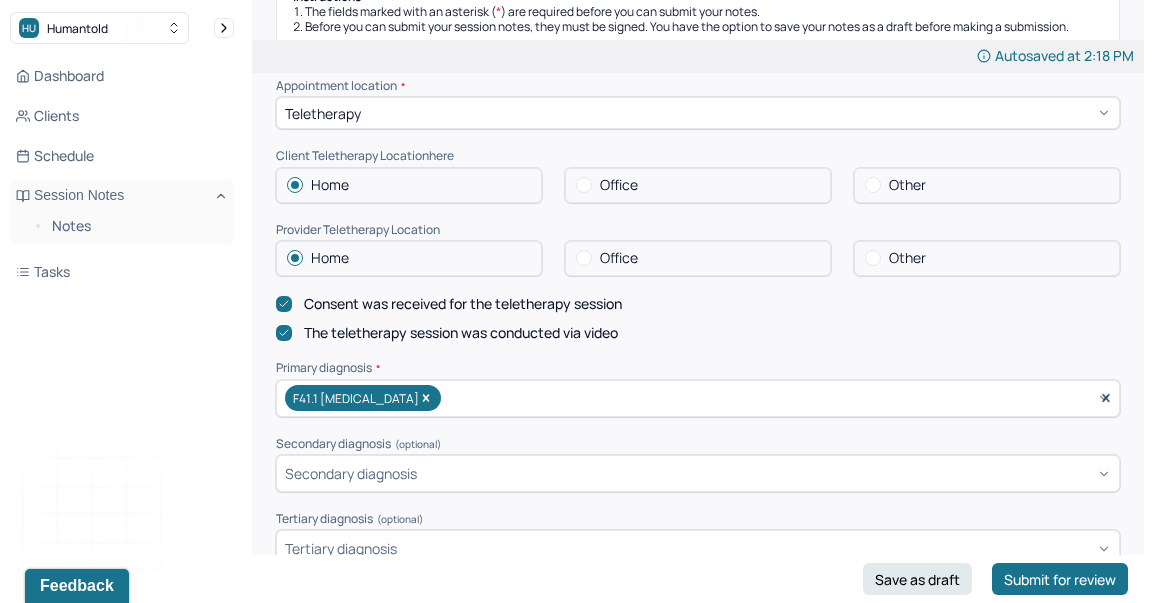 scroll, scrollTop: 436, scrollLeft: 0, axis: vertical 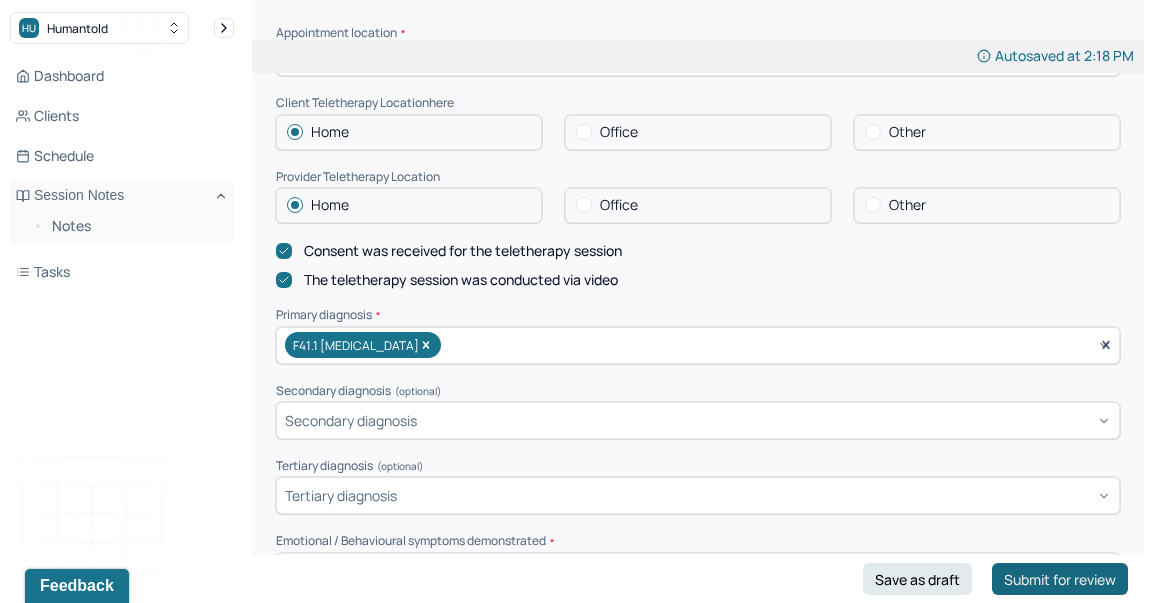 type on "KR" 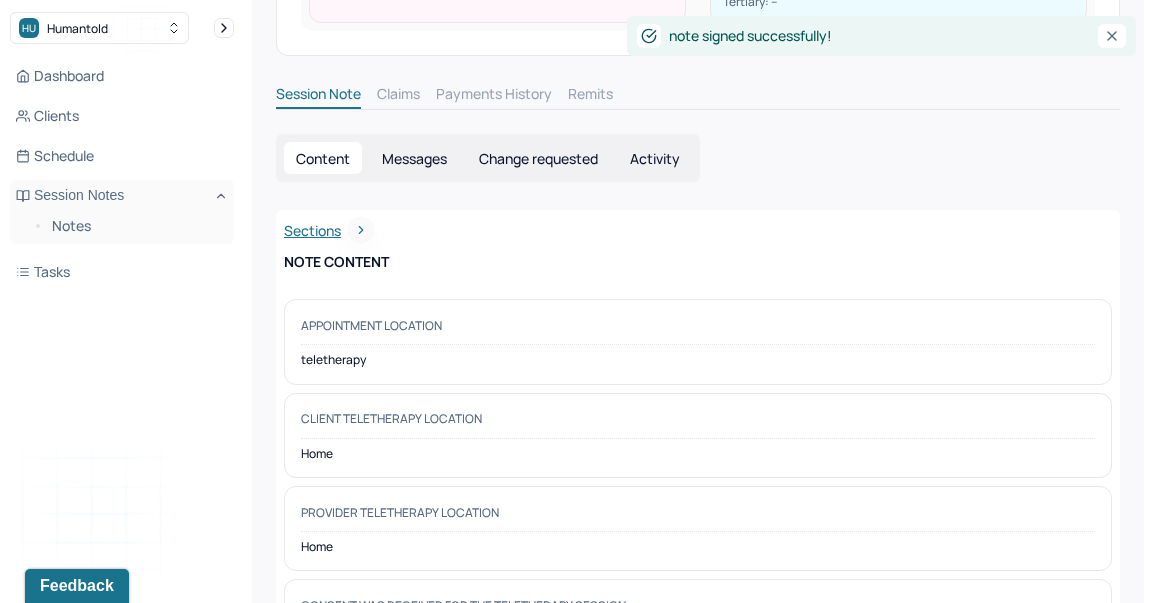 scroll, scrollTop: 0, scrollLeft: 0, axis: both 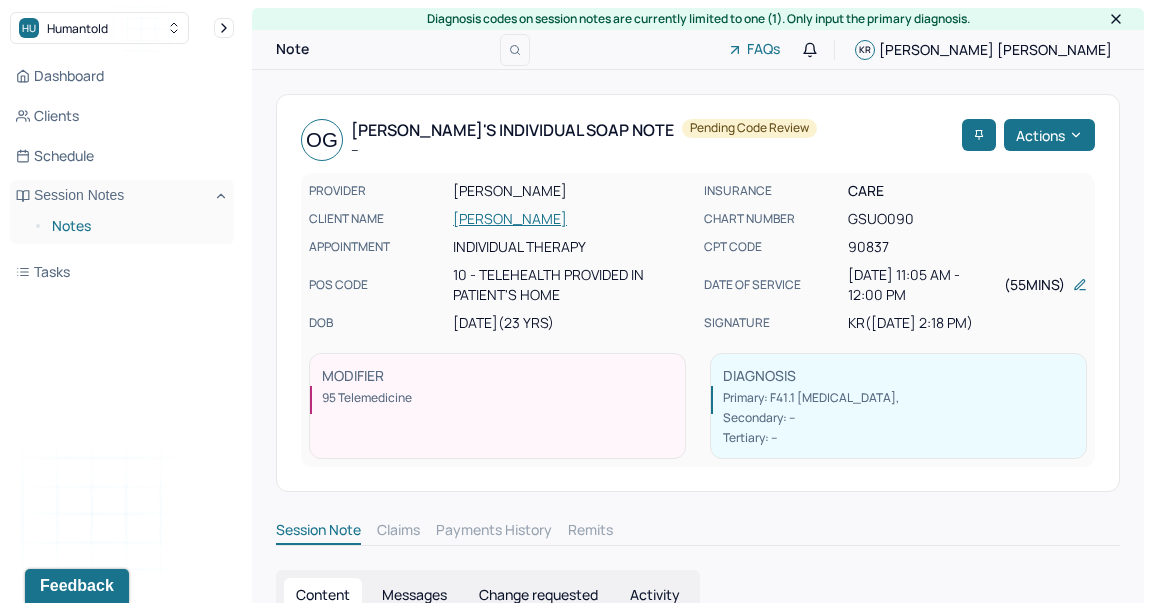 click on "Notes" at bounding box center [135, 226] 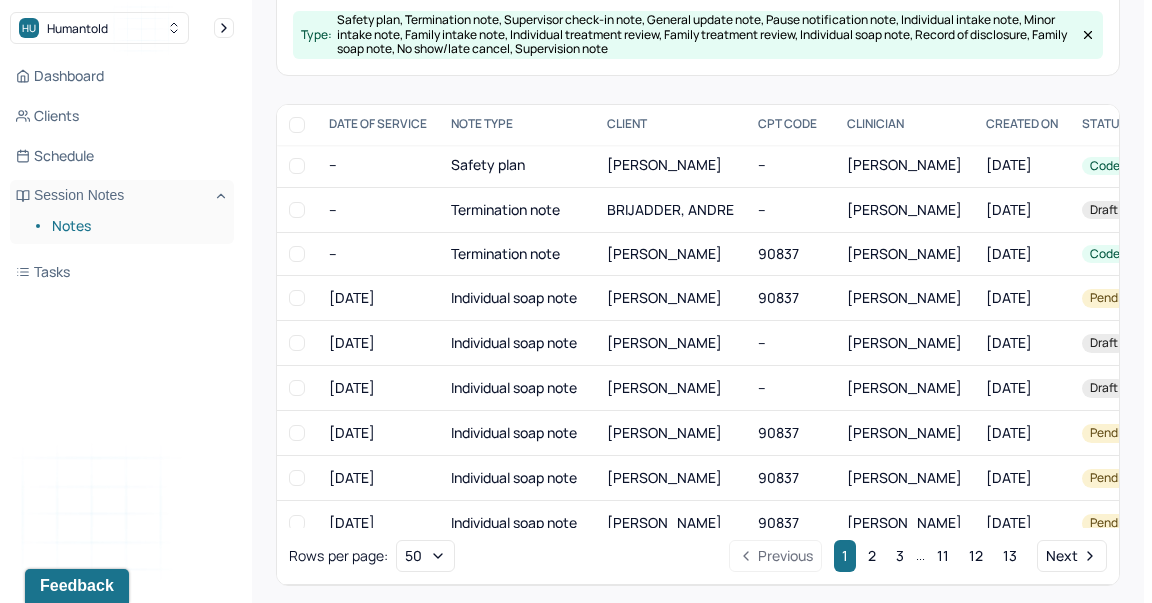 scroll, scrollTop: 308, scrollLeft: 0, axis: vertical 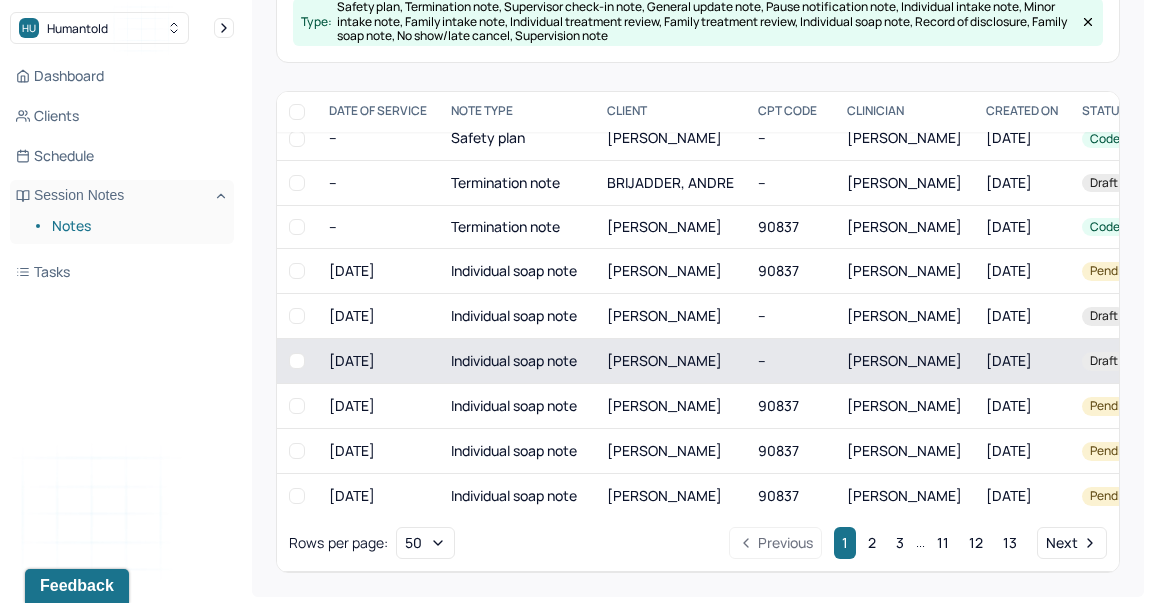 click on "Individual soap note" at bounding box center (517, 361) 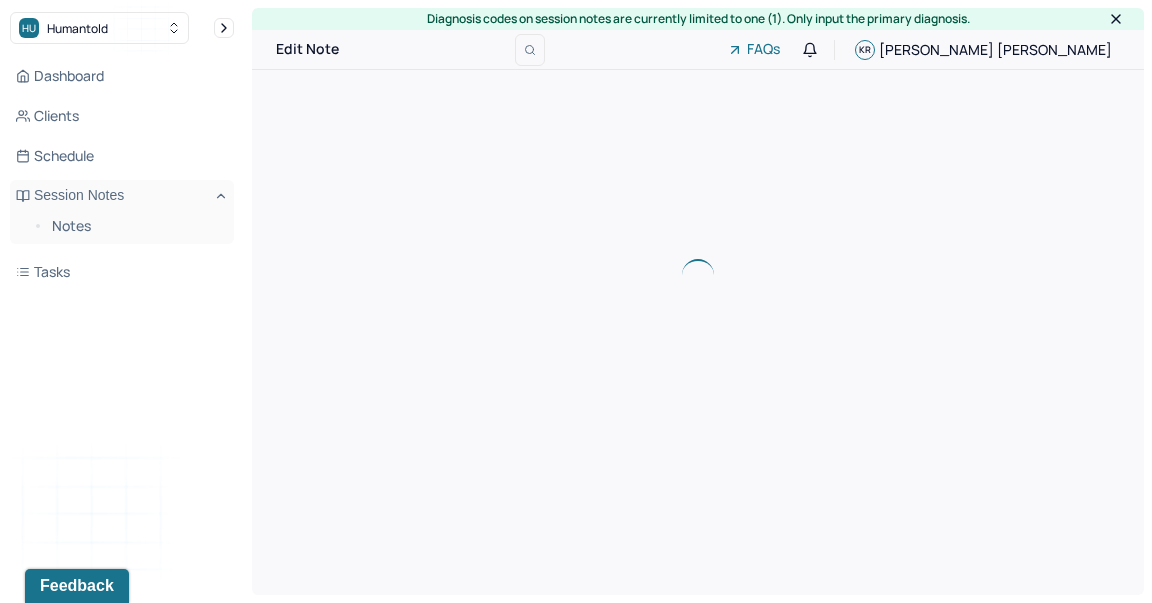 scroll, scrollTop: 0, scrollLeft: 0, axis: both 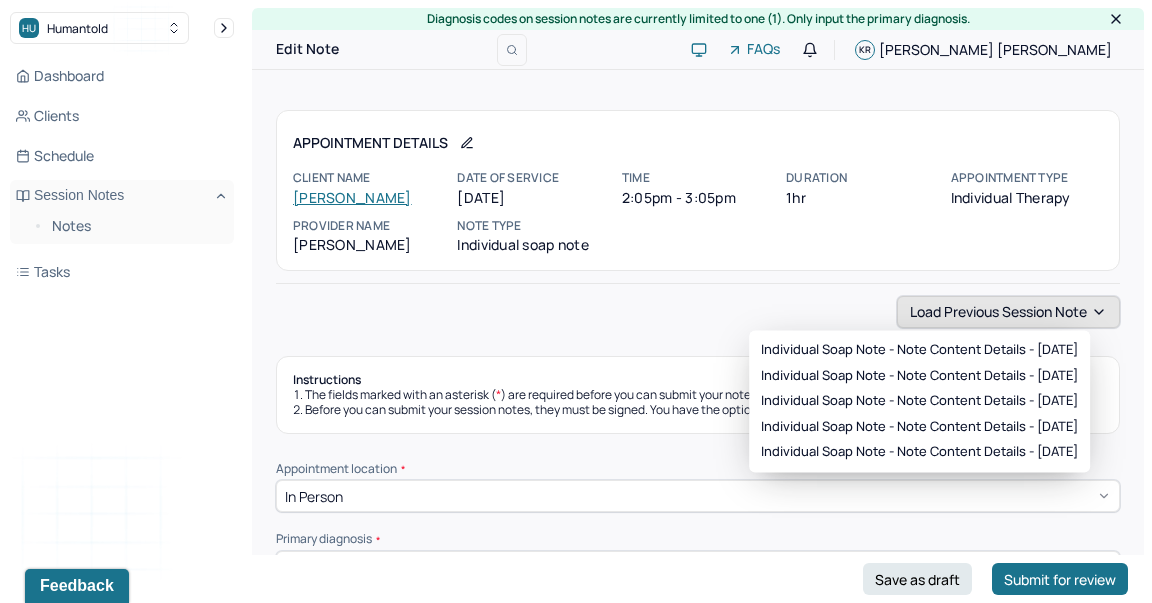 click on "Load previous session note" at bounding box center (1008, 312) 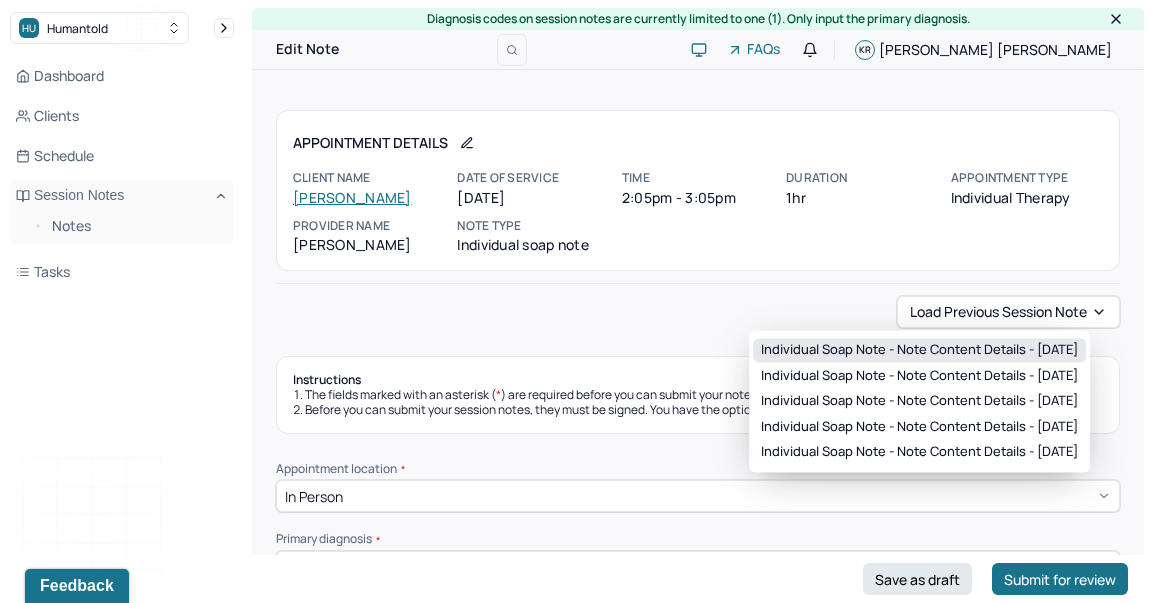 click on "Individual soap note   - Note content Details -   [DATE]" at bounding box center [919, 350] 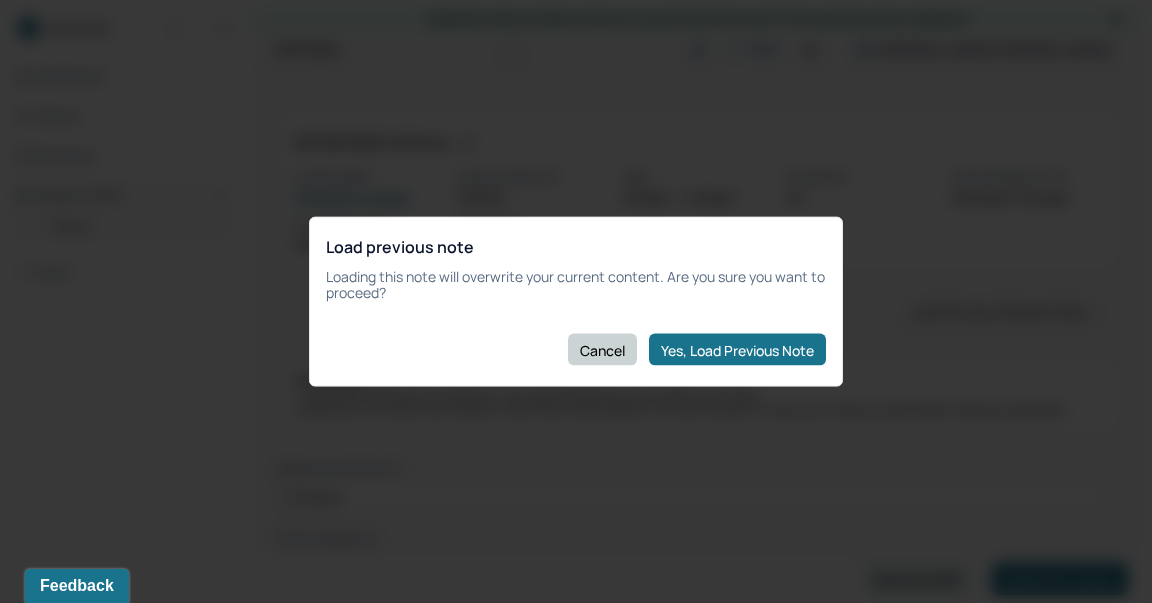 click on "Cancel" at bounding box center (602, 350) 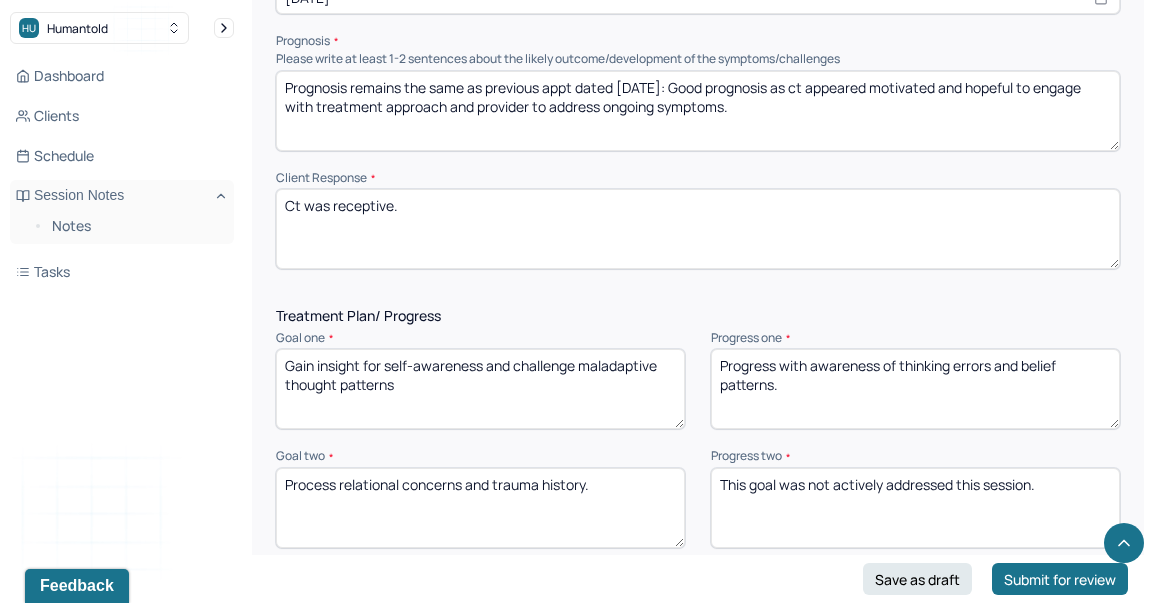 click on "Progress with awareness of thinking errors and belief patterns." at bounding box center [915, 389] 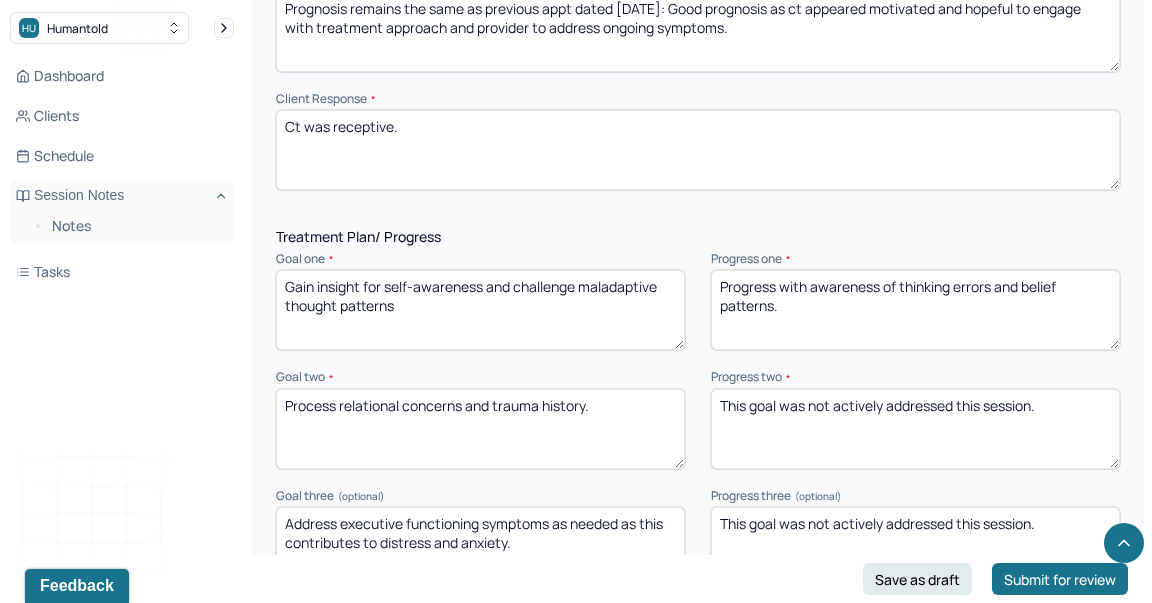 scroll, scrollTop: 2444, scrollLeft: 0, axis: vertical 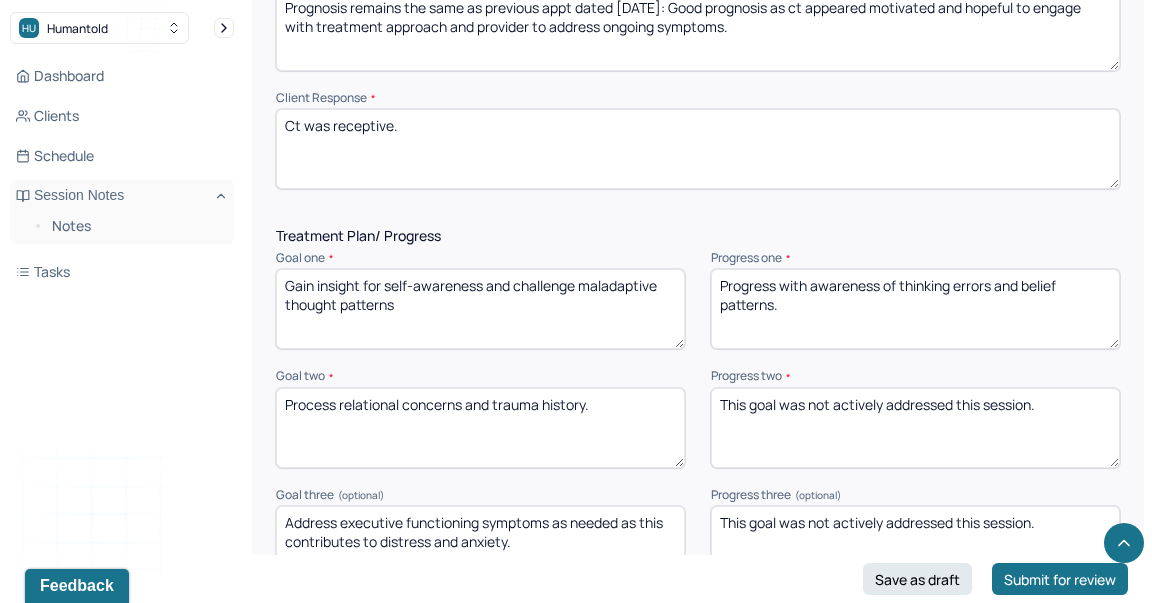 click on "This goal was not actively addressed this session." at bounding box center [915, 428] 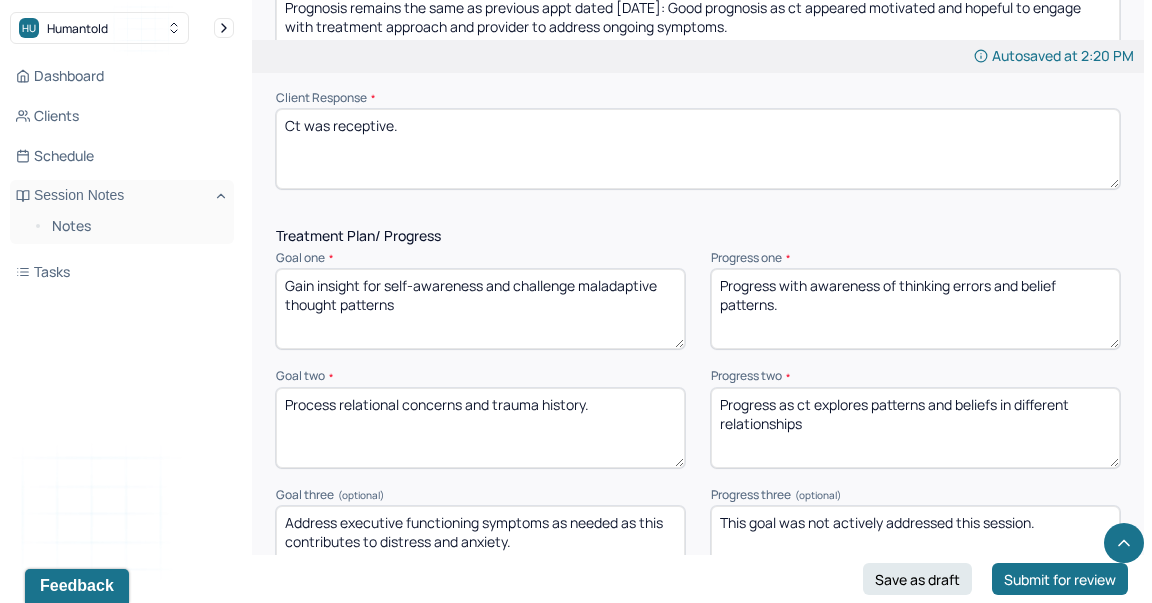 type on "Progress as ct explores patterns and beliefs in different relationships" 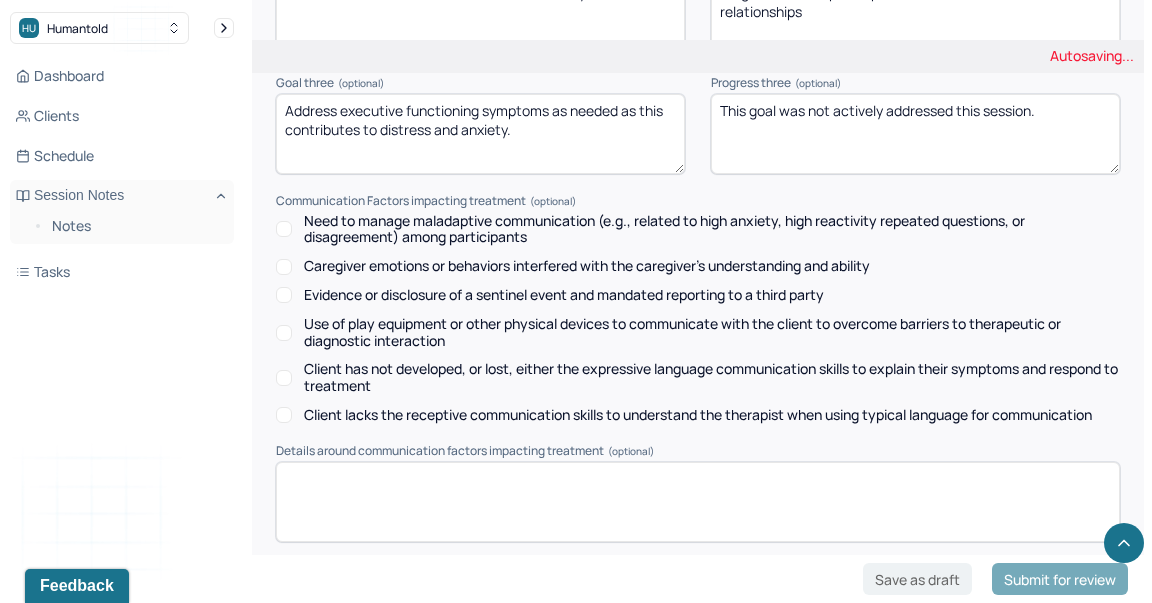 scroll, scrollTop: 3005, scrollLeft: 0, axis: vertical 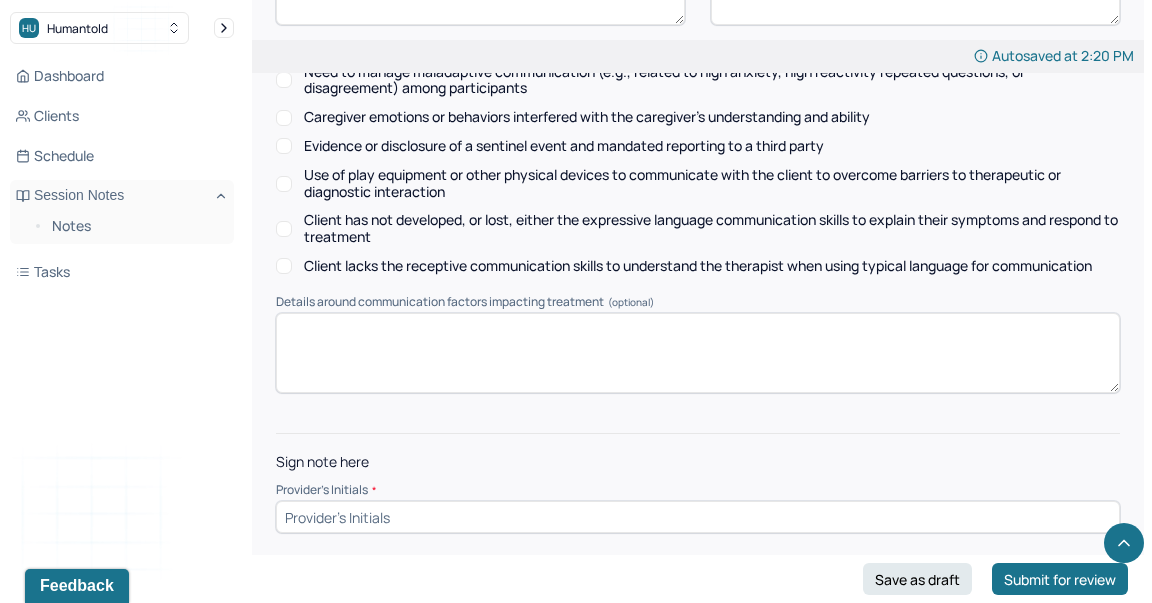 type on "Progress as exploration promotes insight into ct patterns" 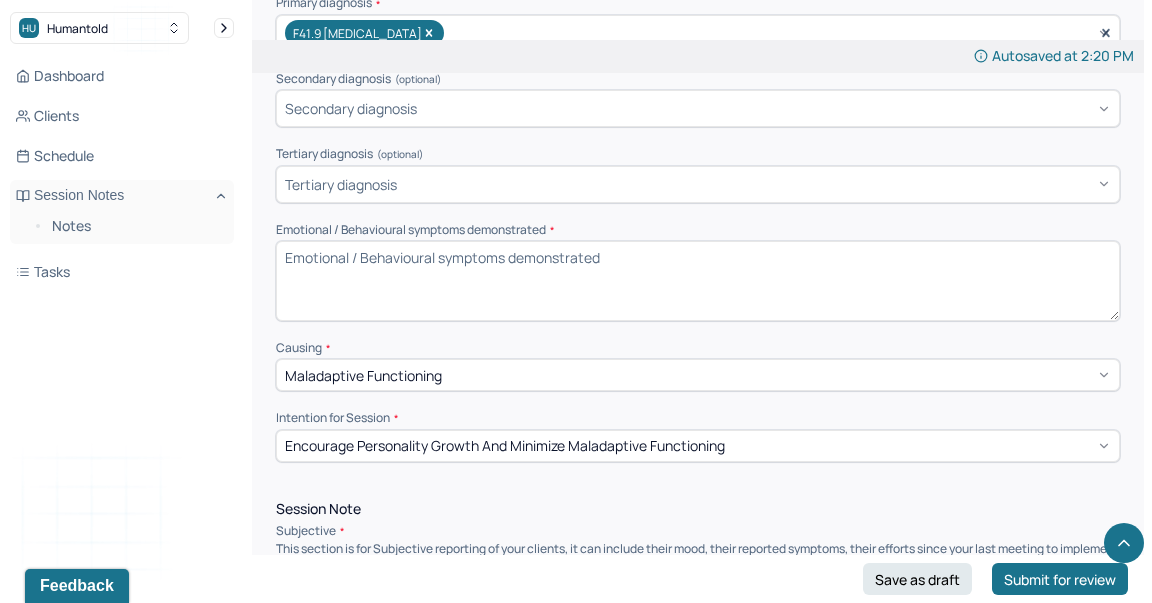 scroll, scrollTop: 0, scrollLeft: 0, axis: both 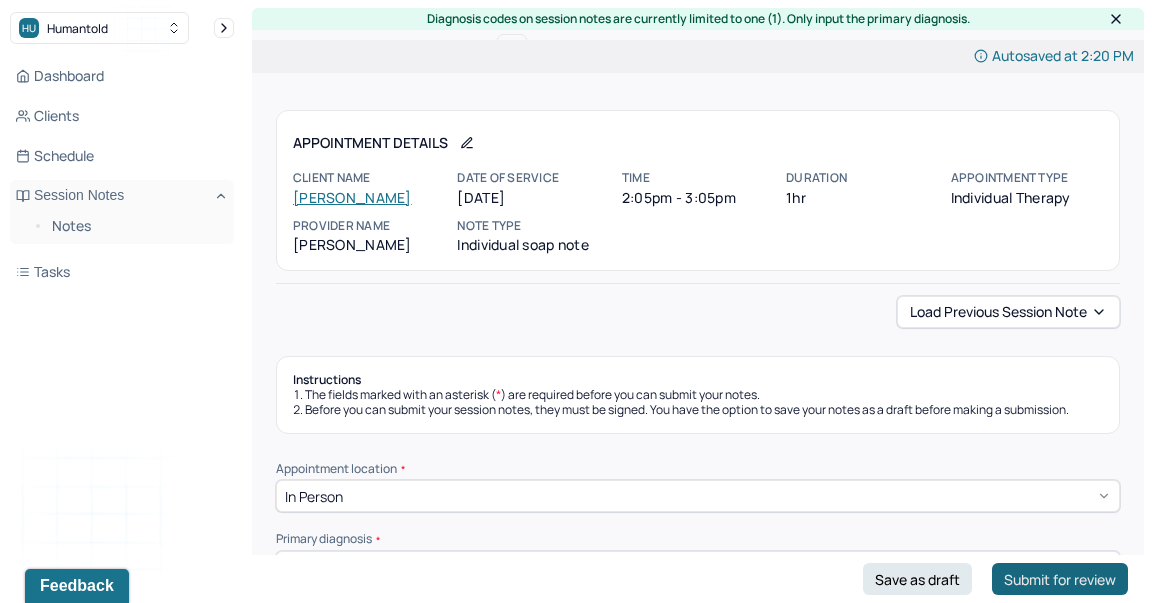 type on "KR" 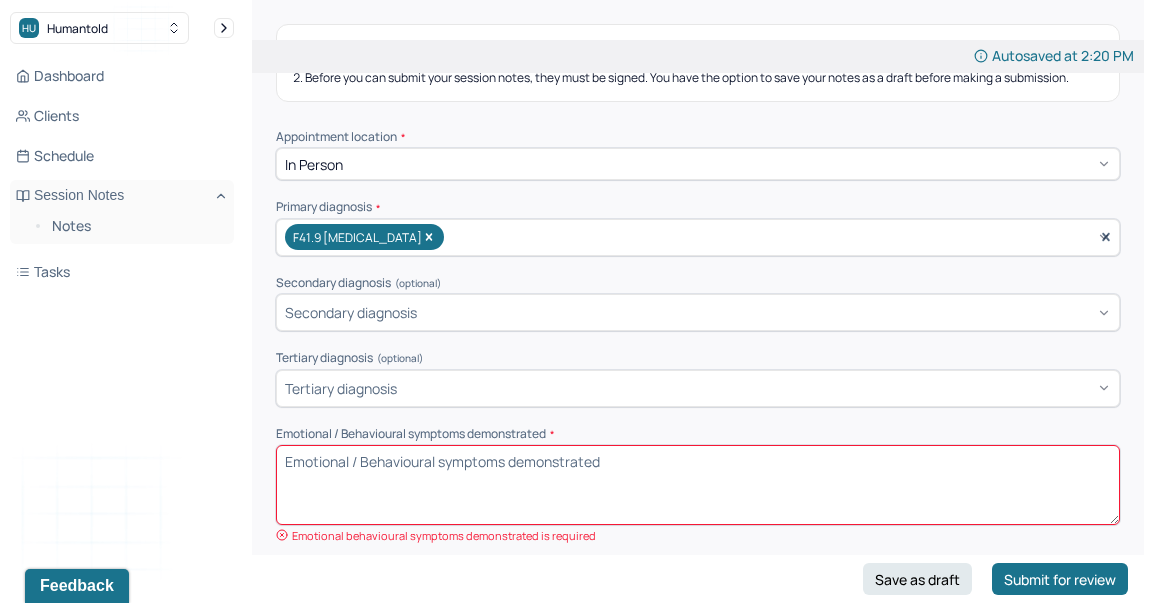 scroll, scrollTop: 333, scrollLeft: 0, axis: vertical 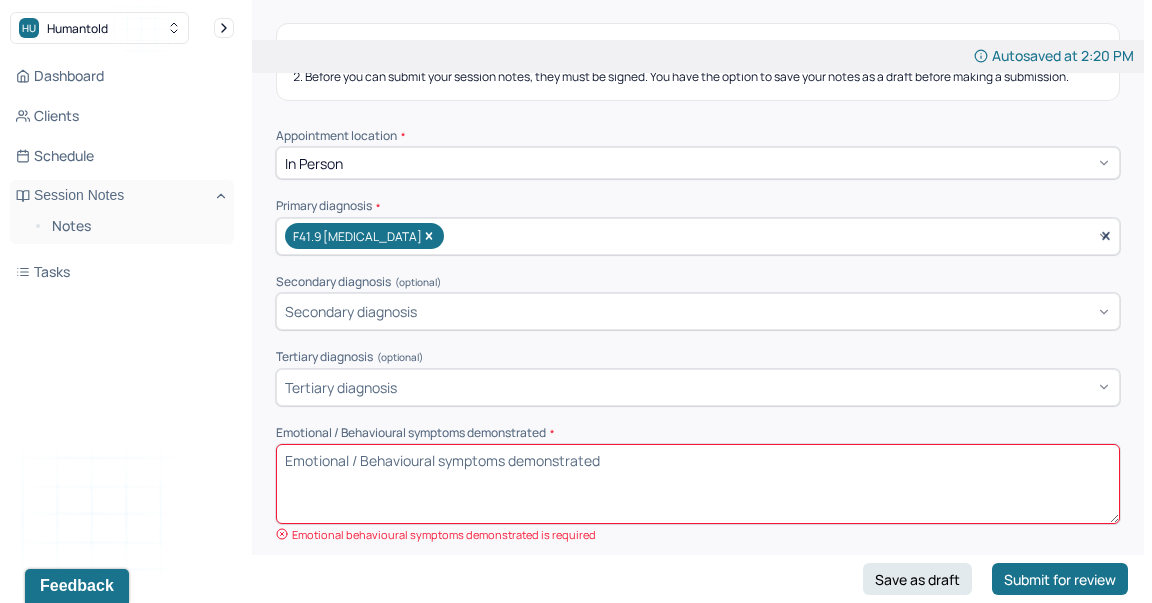 click on "Emotional / Behavioural symptoms demonstrated *" at bounding box center (698, 484) 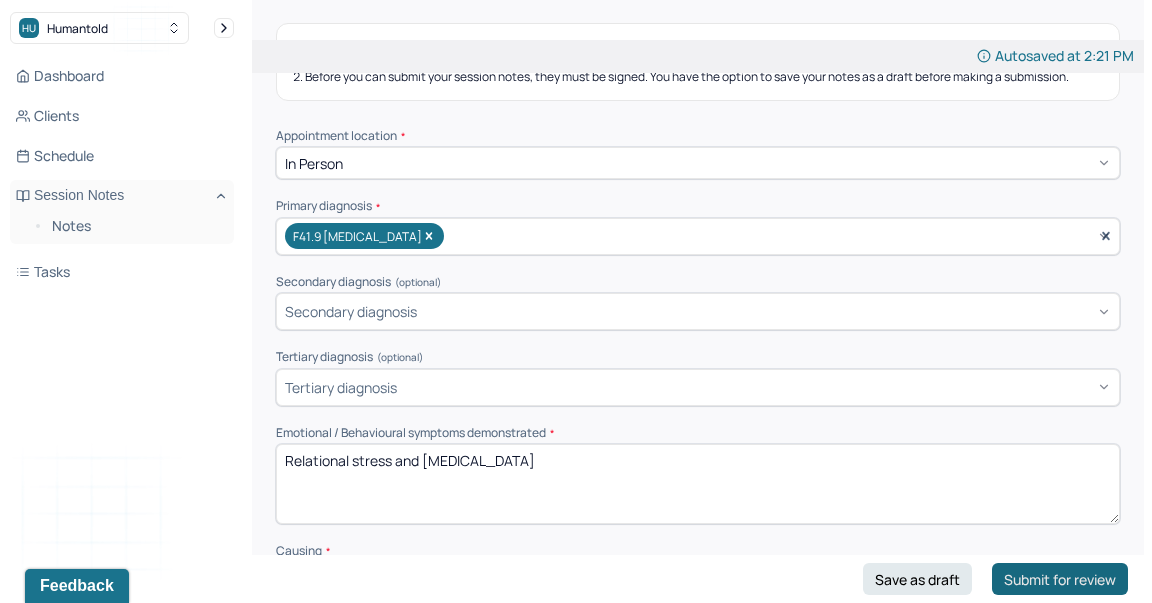 type on "Relational stress and [MEDICAL_DATA]" 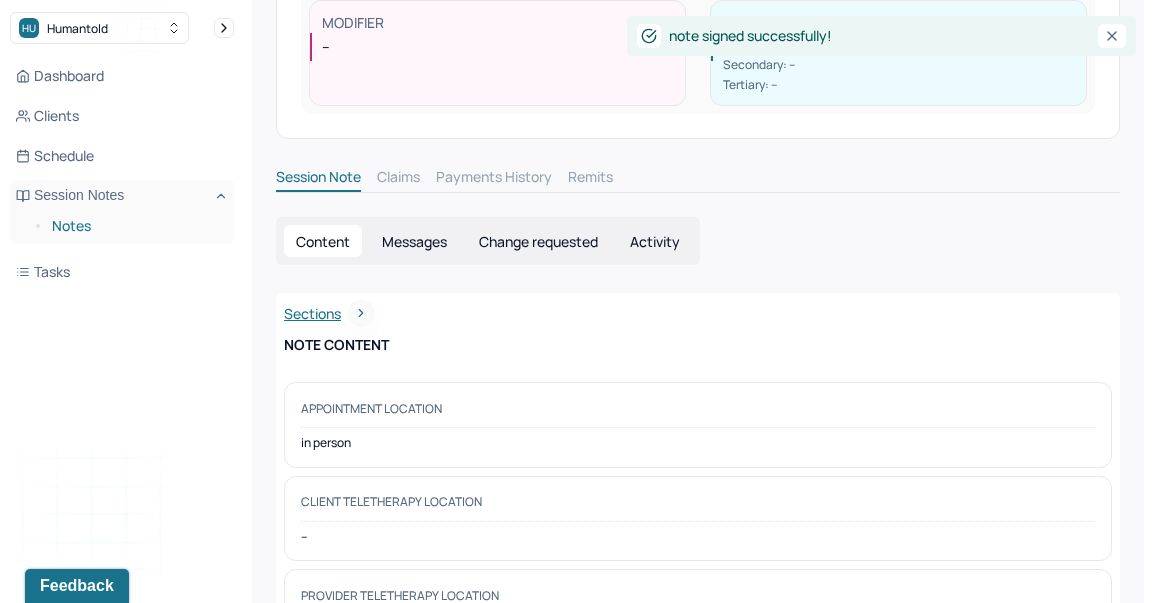 click on "Notes" at bounding box center [135, 226] 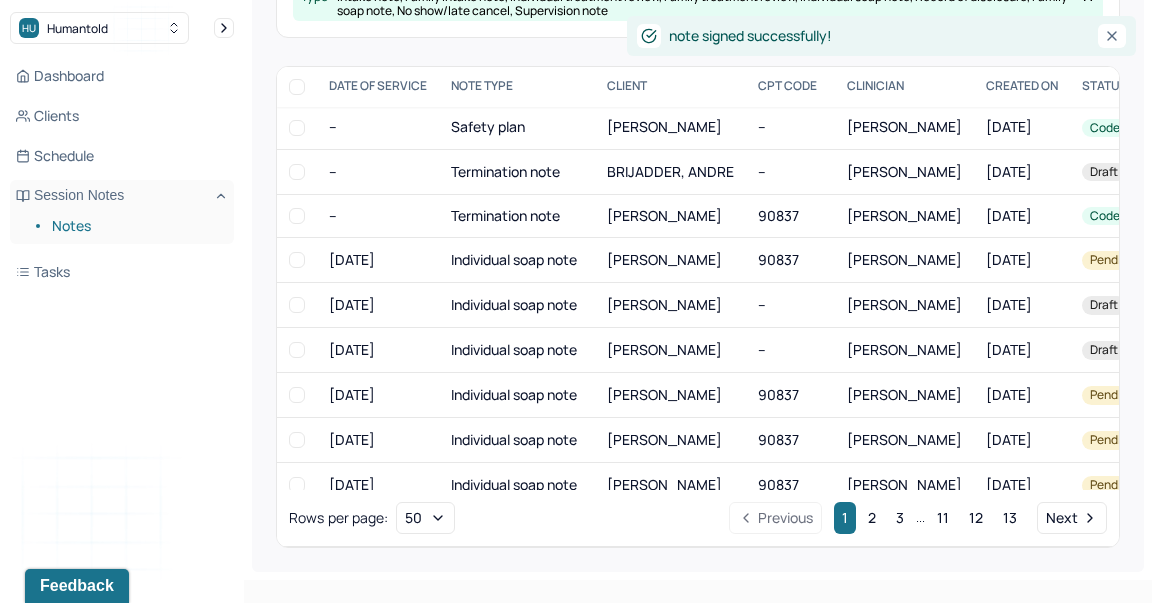 scroll, scrollTop: 308, scrollLeft: 0, axis: vertical 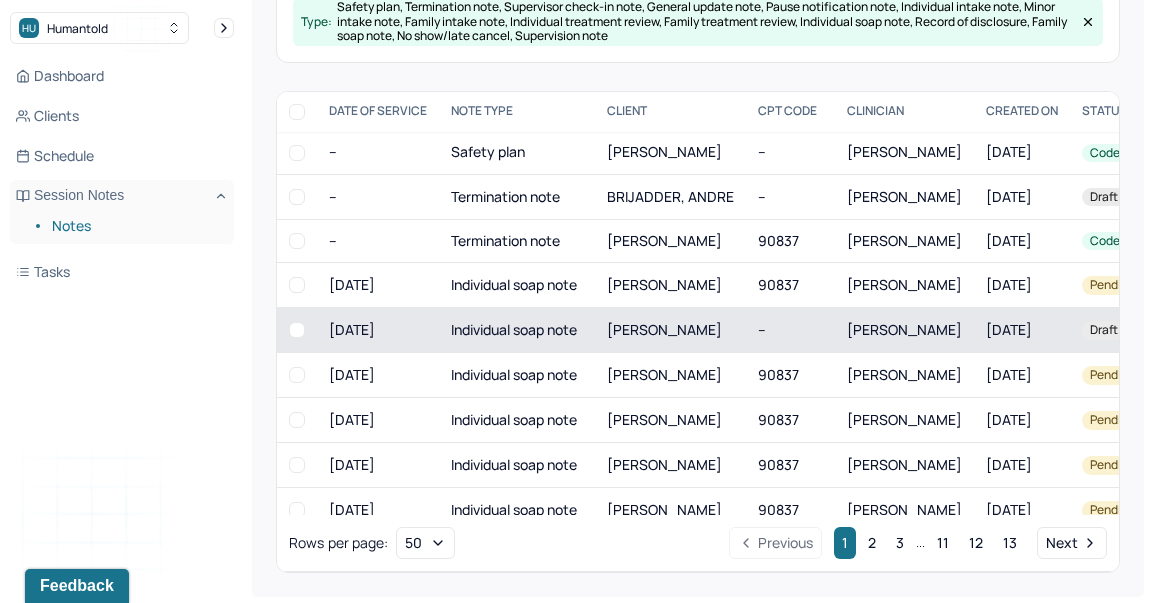 click on "[DATE]" at bounding box center [378, 330] 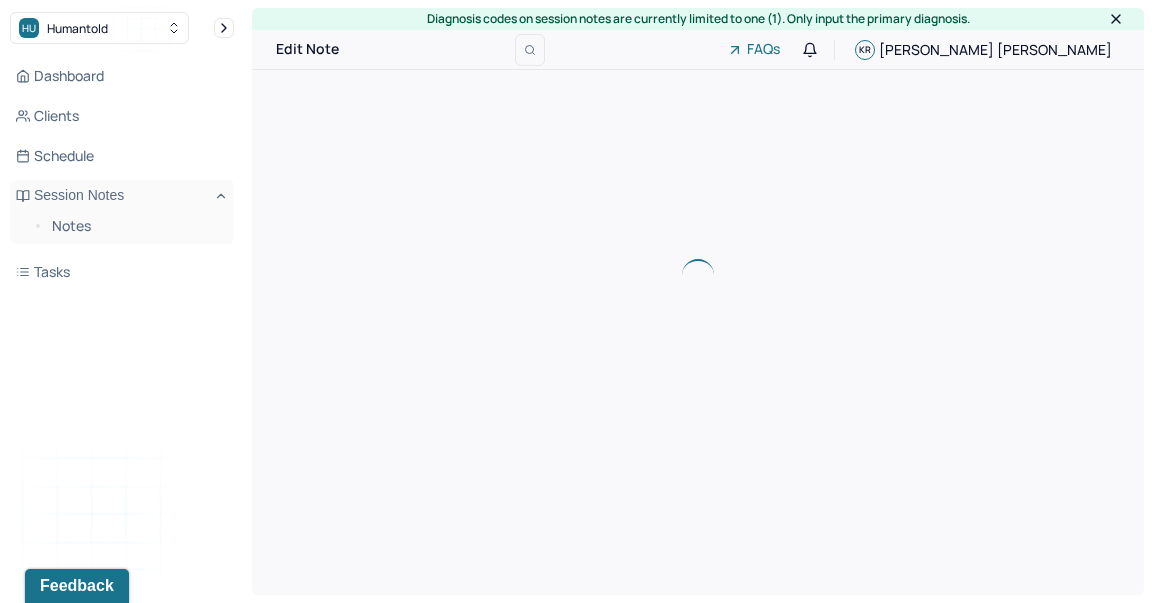 scroll, scrollTop: 0, scrollLeft: 0, axis: both 